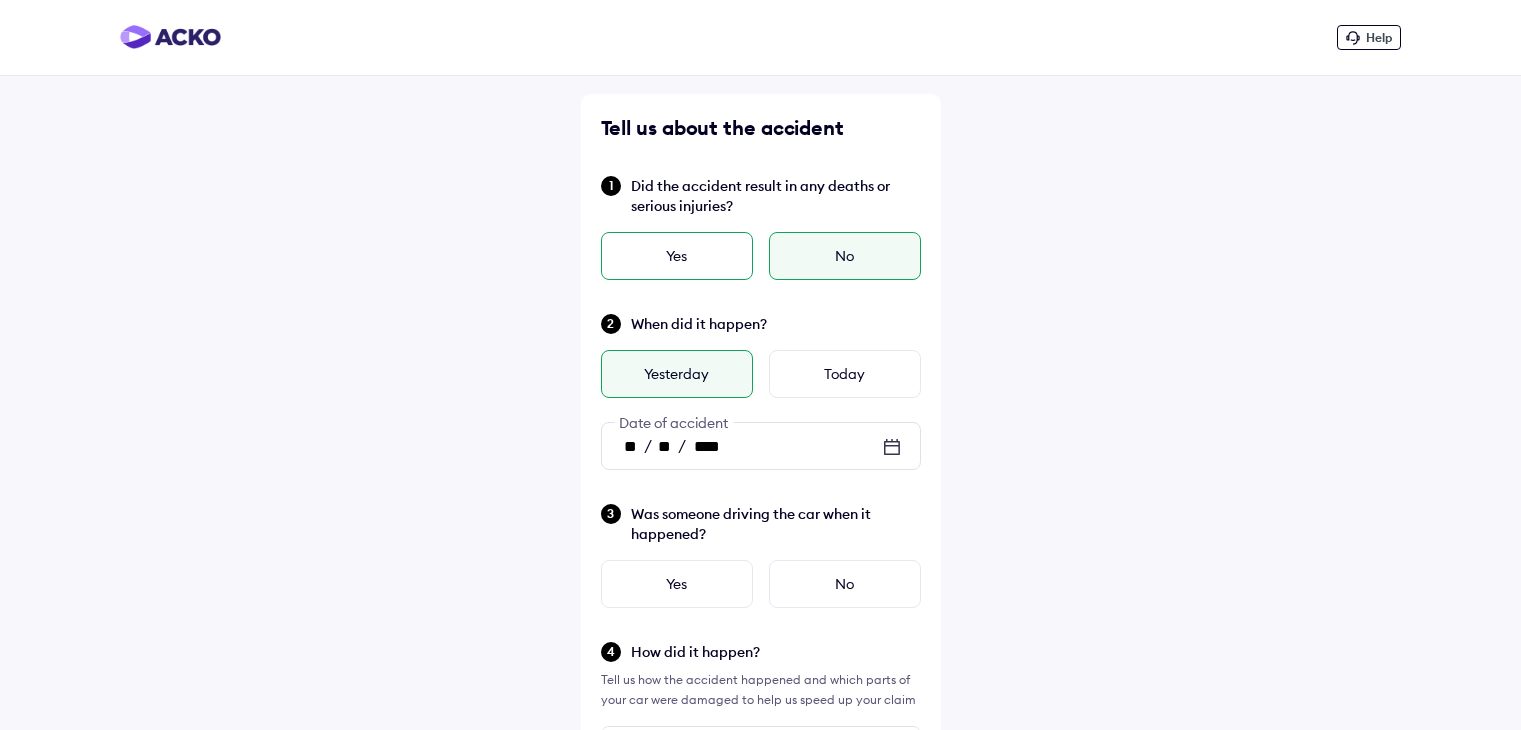 scroll, scrollTop: 0, scrollLeft: 0, axis: both 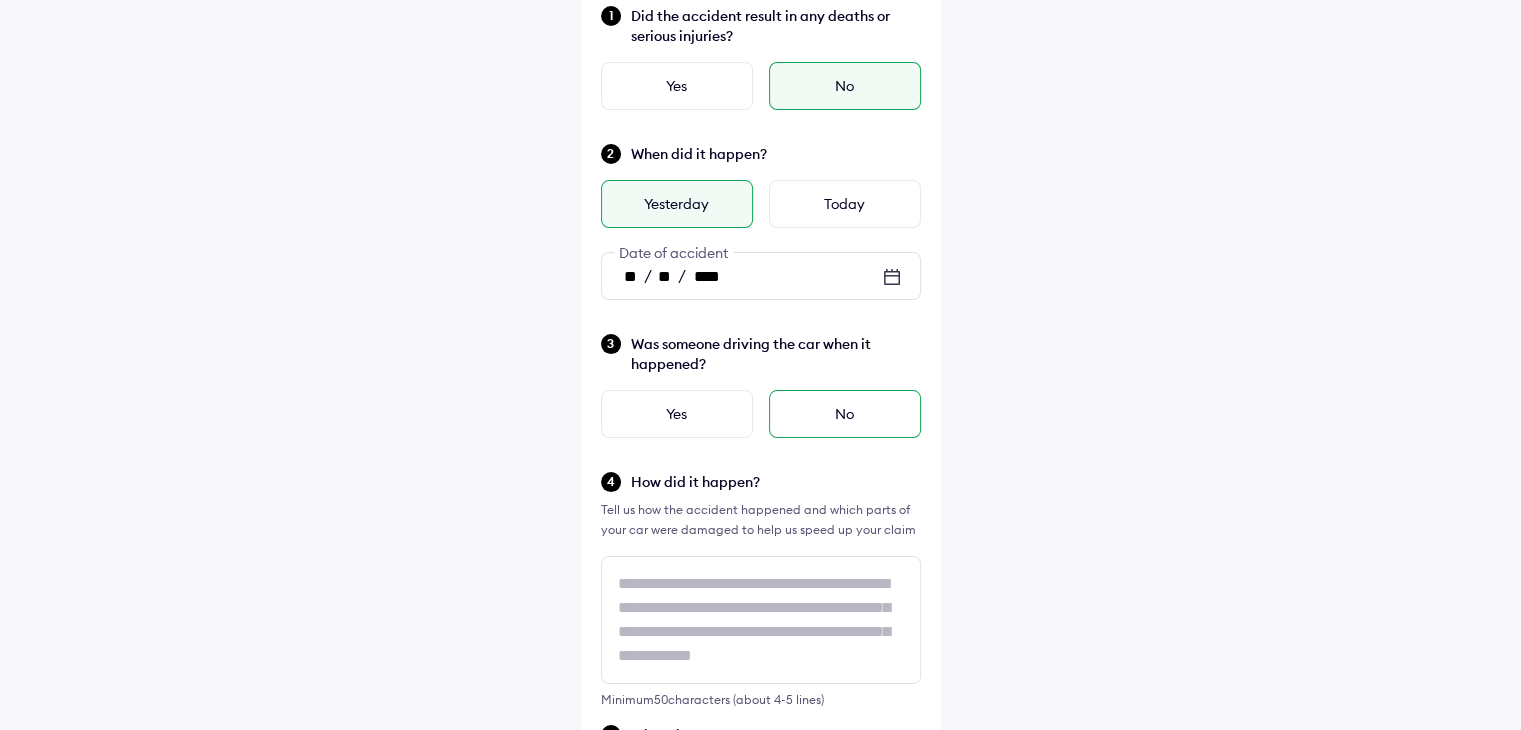 click on "No" at bounding box center (845, 414) 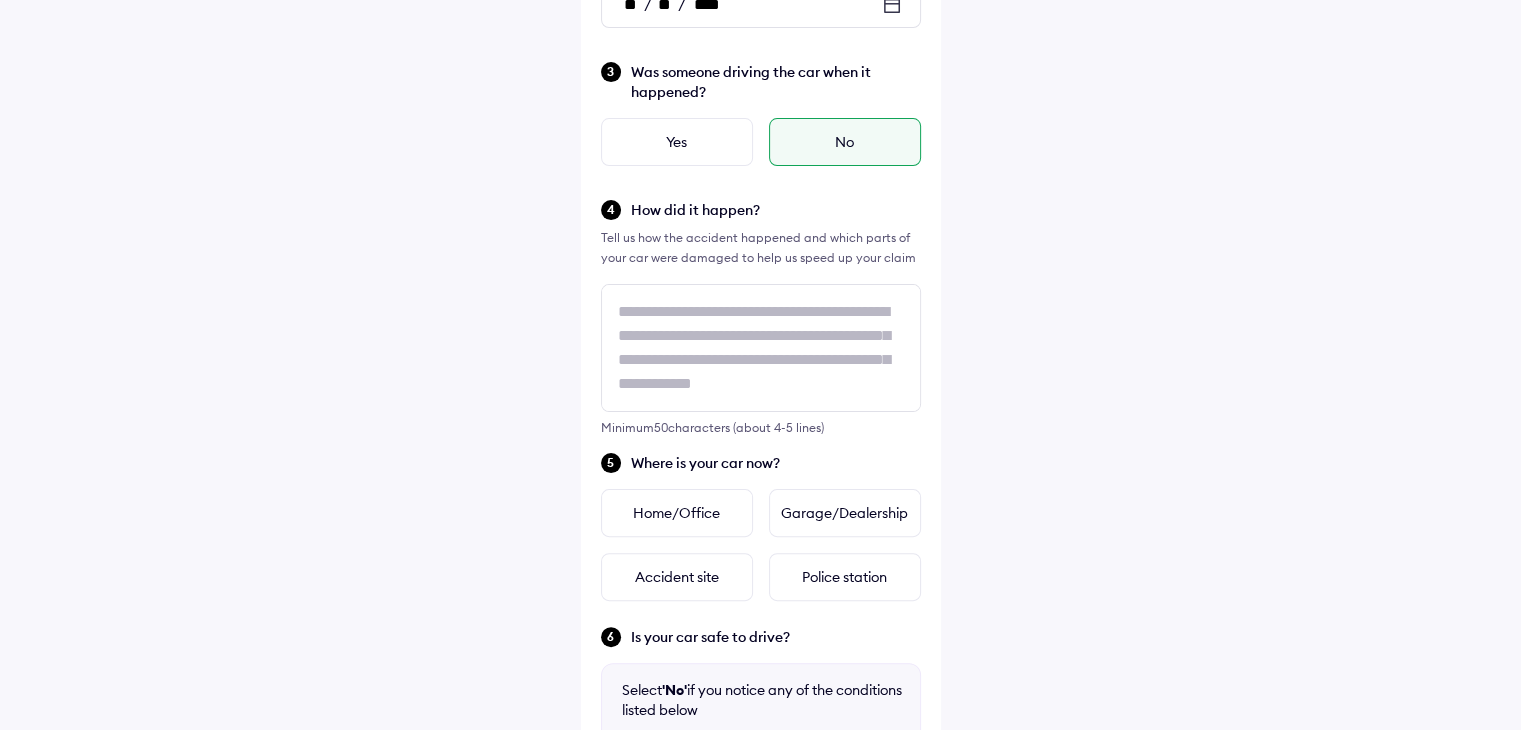scroll, scrollTop: 444, scrollLeft: 0, axis: vertical 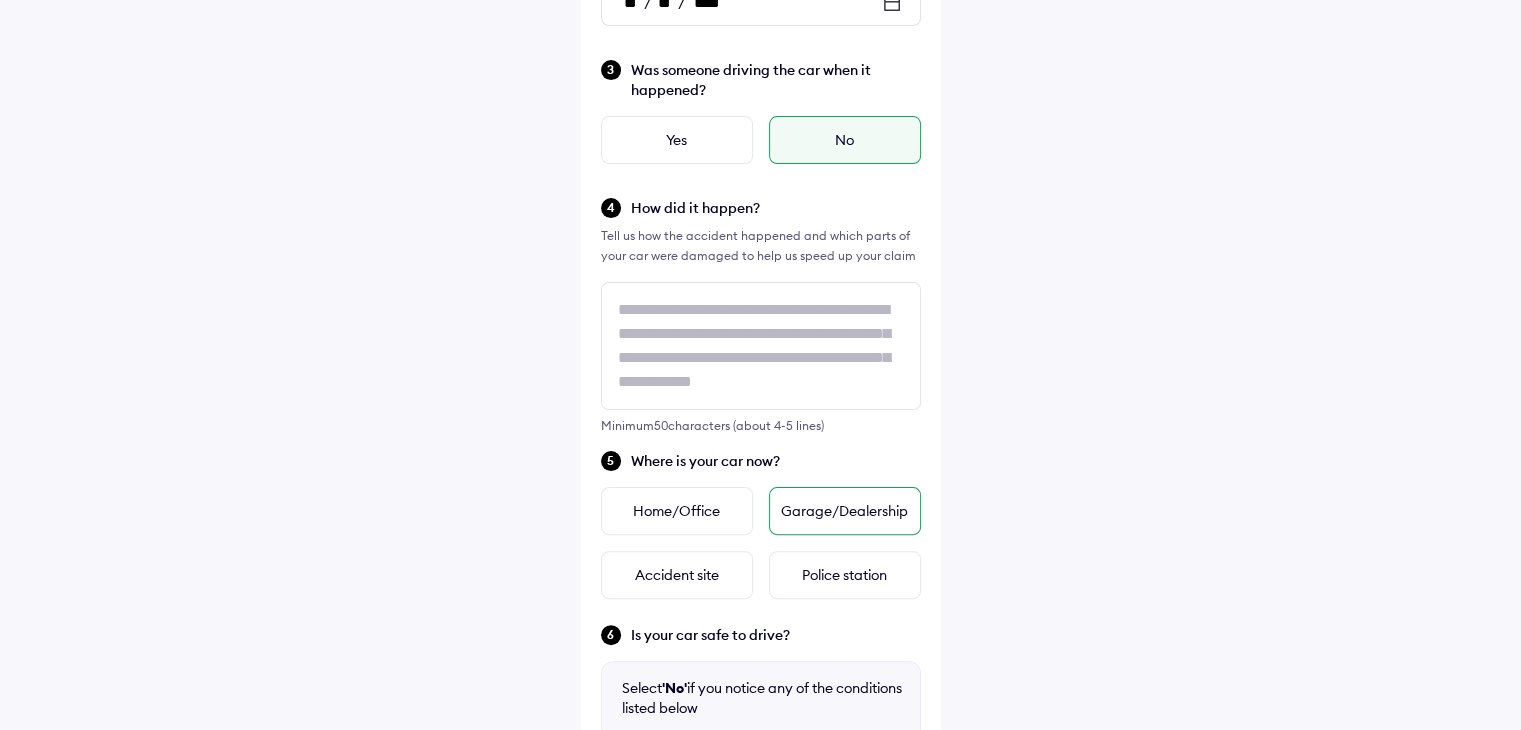 click on "Garage/Dealership" at bounding box center (845, 511) 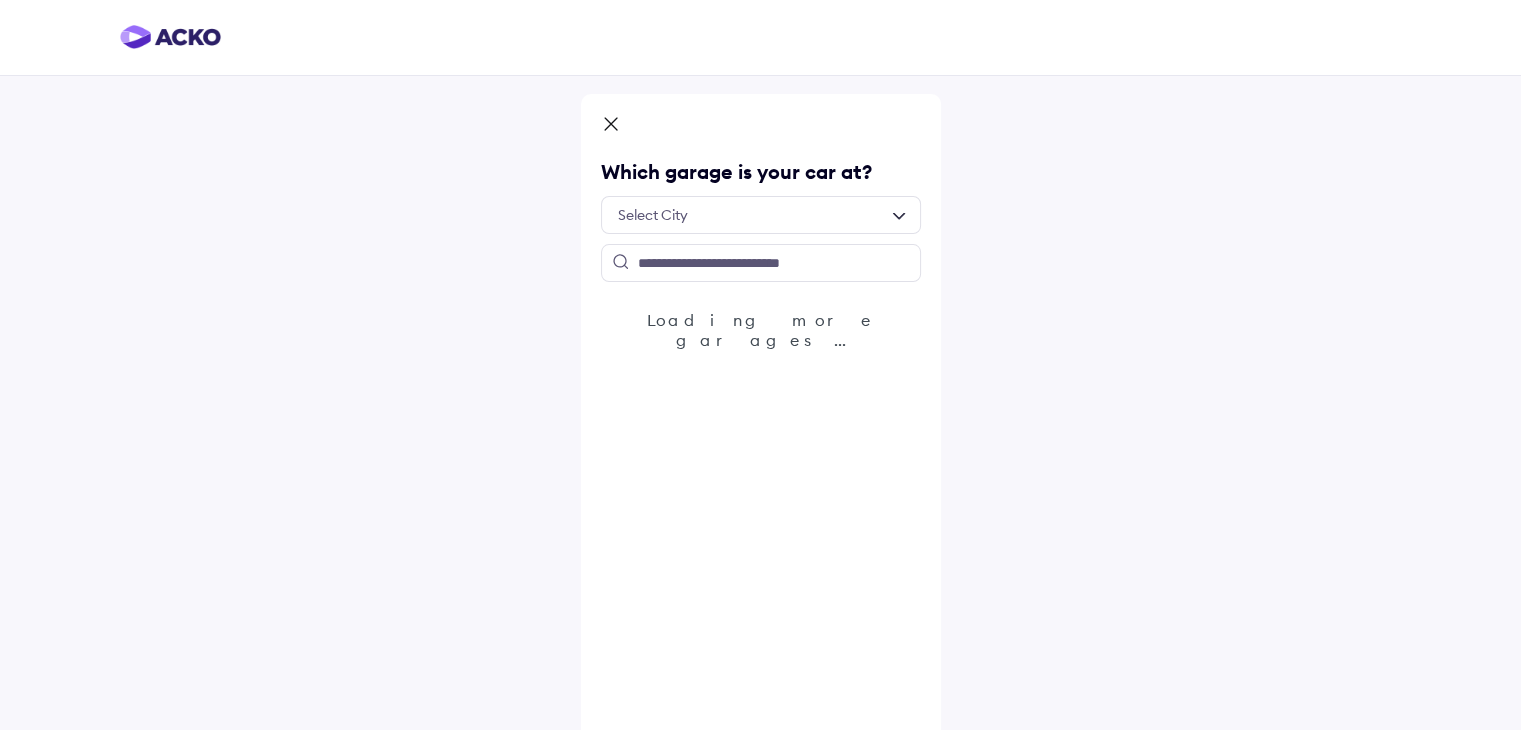 scroll, scrollTop: 15, scrollLeft: 0, axis: vertical 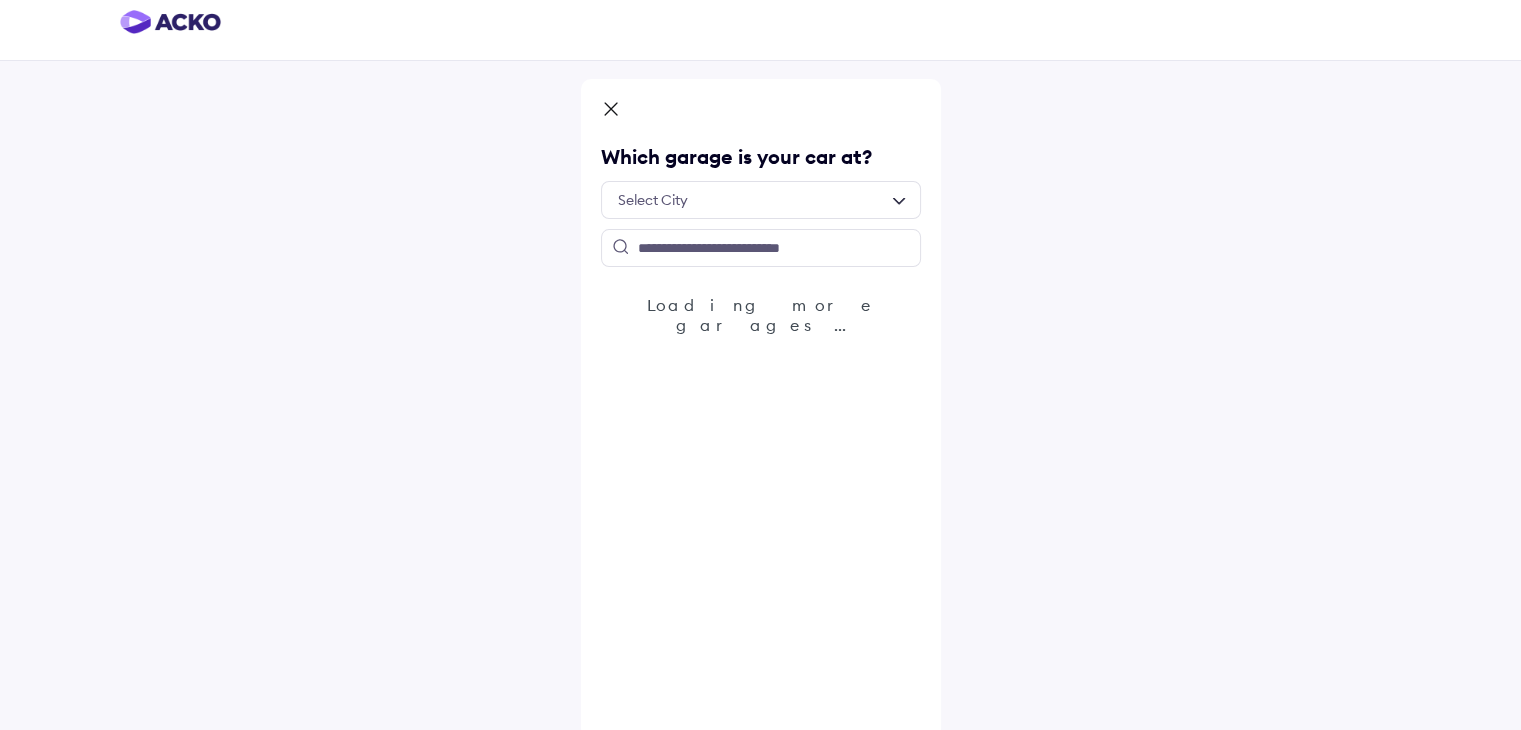 click 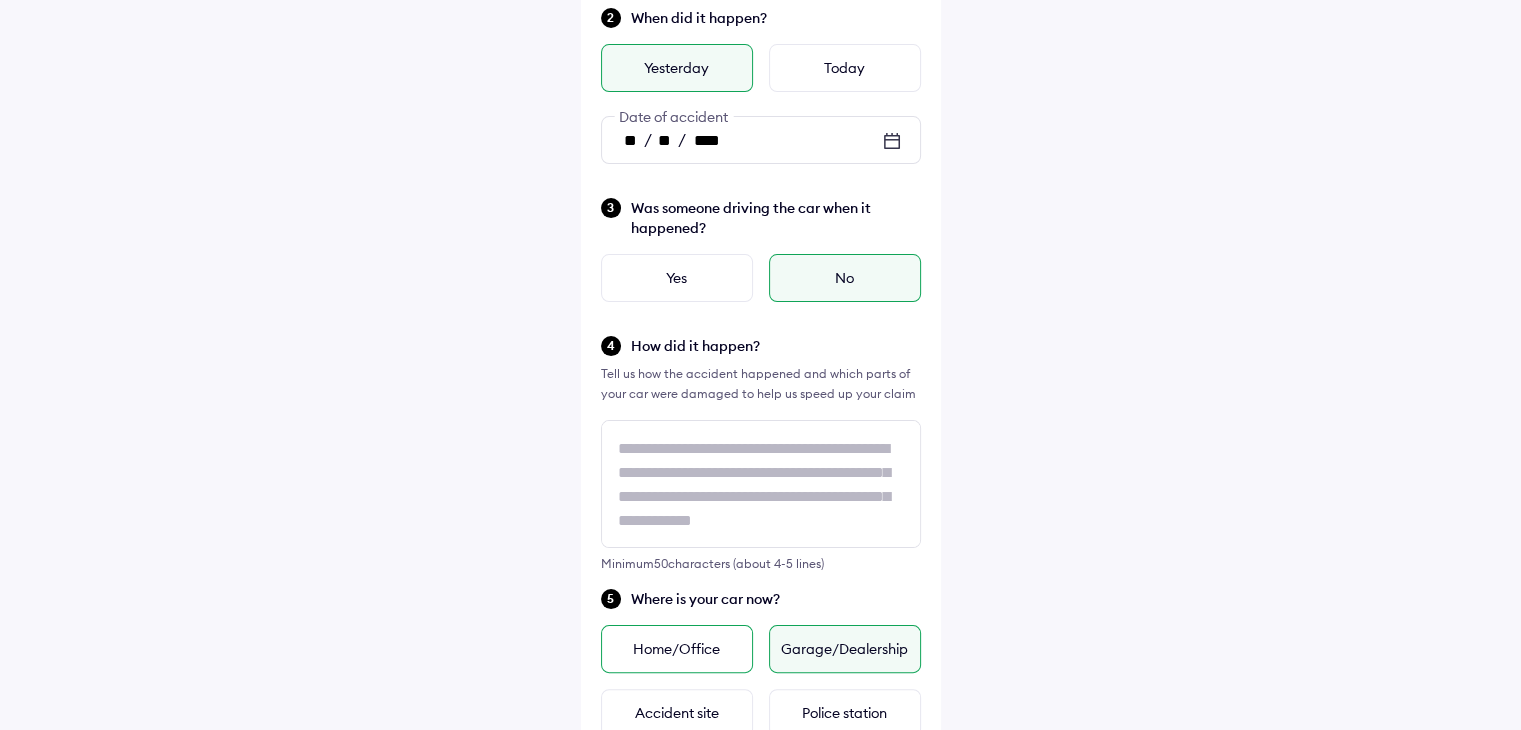 scroll, scrollTop: 559, scrollLeft: 0, axis: vertical 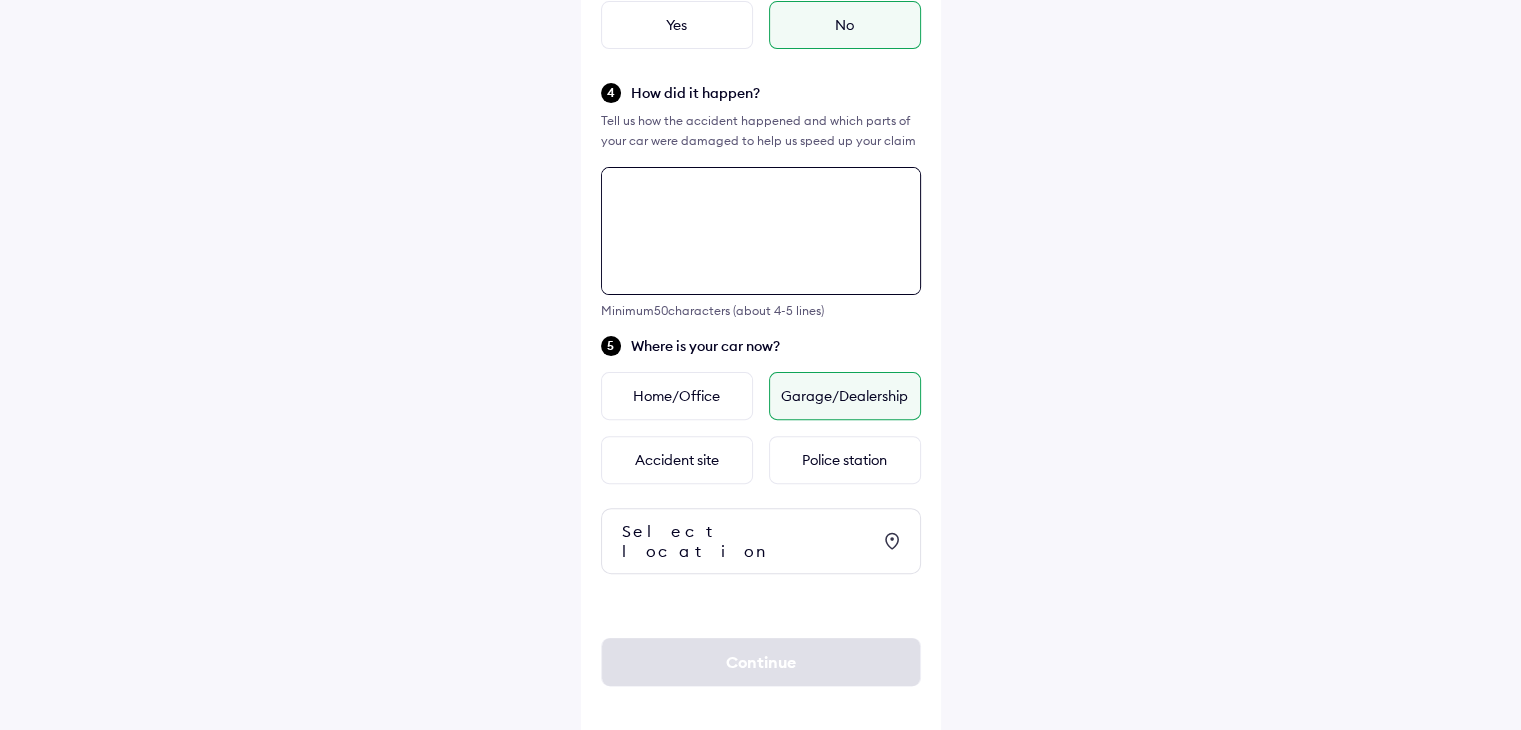 click at bounding box center (761, 231) 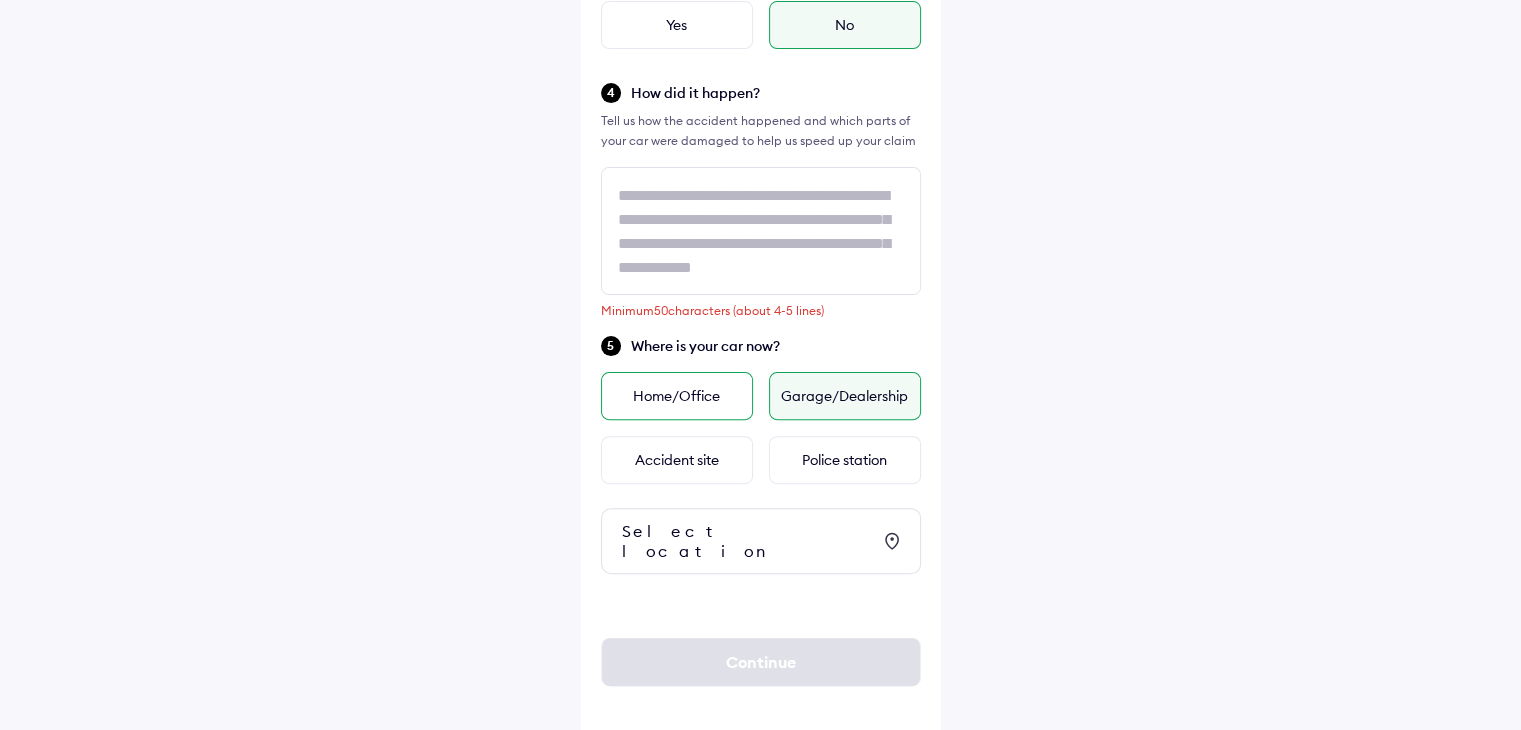 click on "Home/Office" at bounding box center (677, 396) 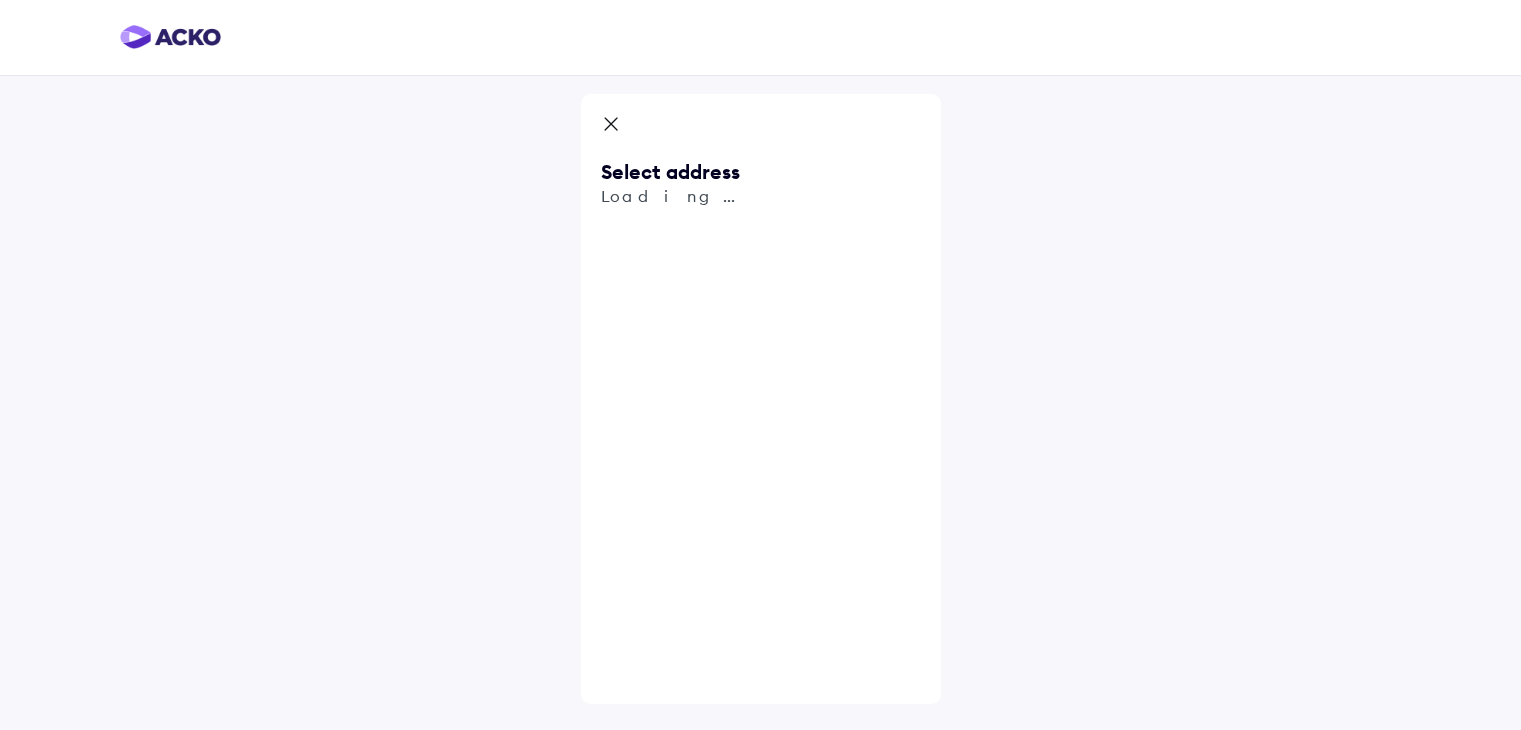 scroll, scrollTop: 0, scrollLeft: 0, axis: both 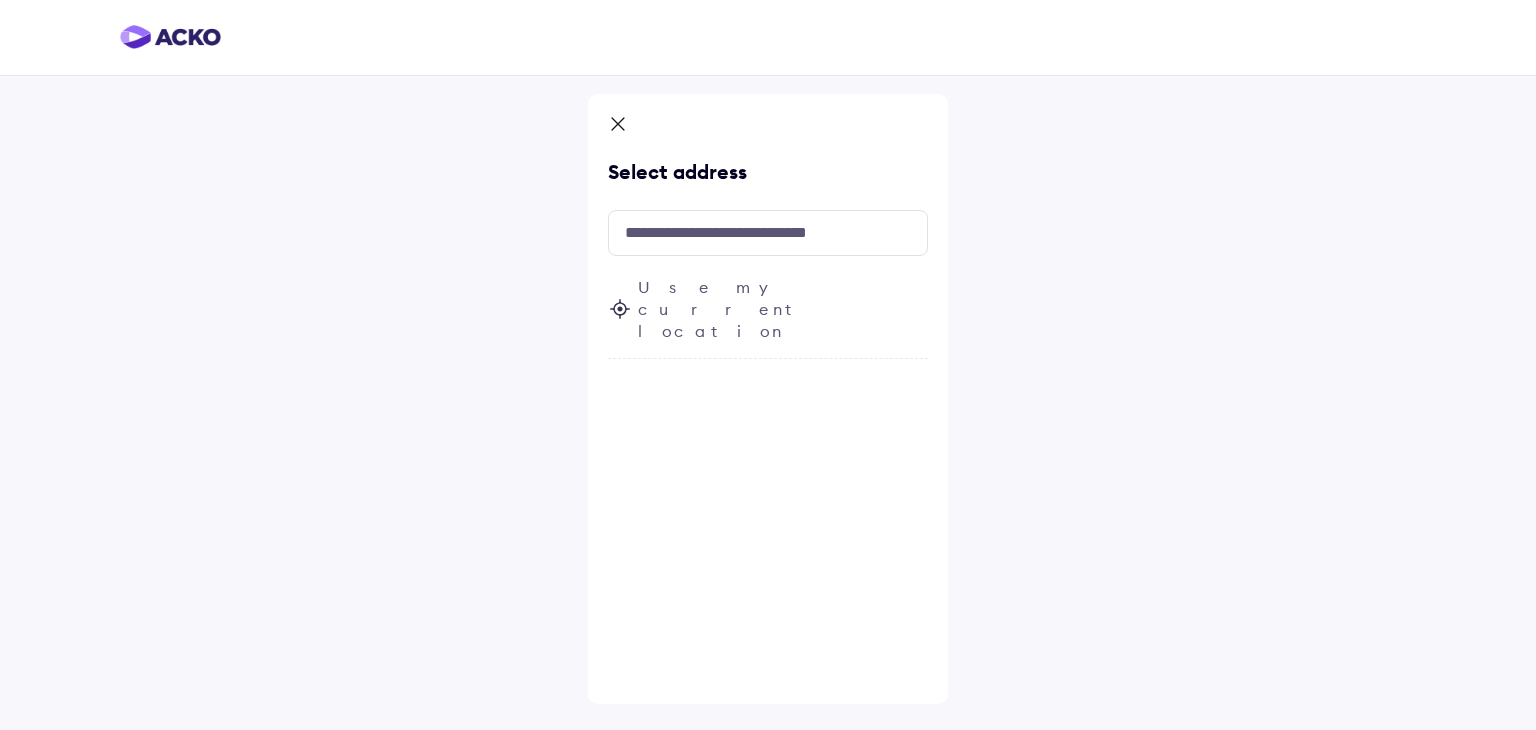 click 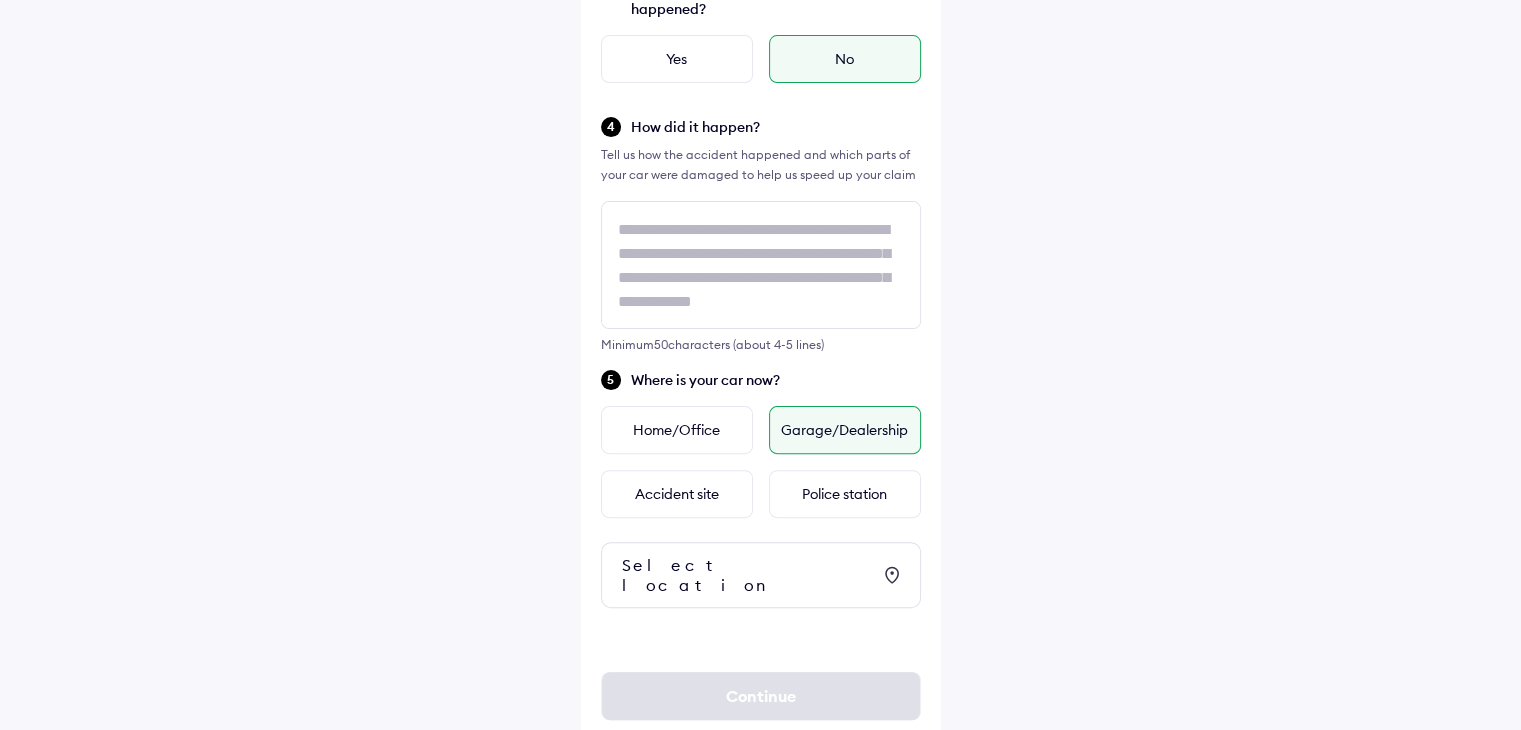 scroll, scrollTop: 529, scrollLeft: 0, axis: vertical 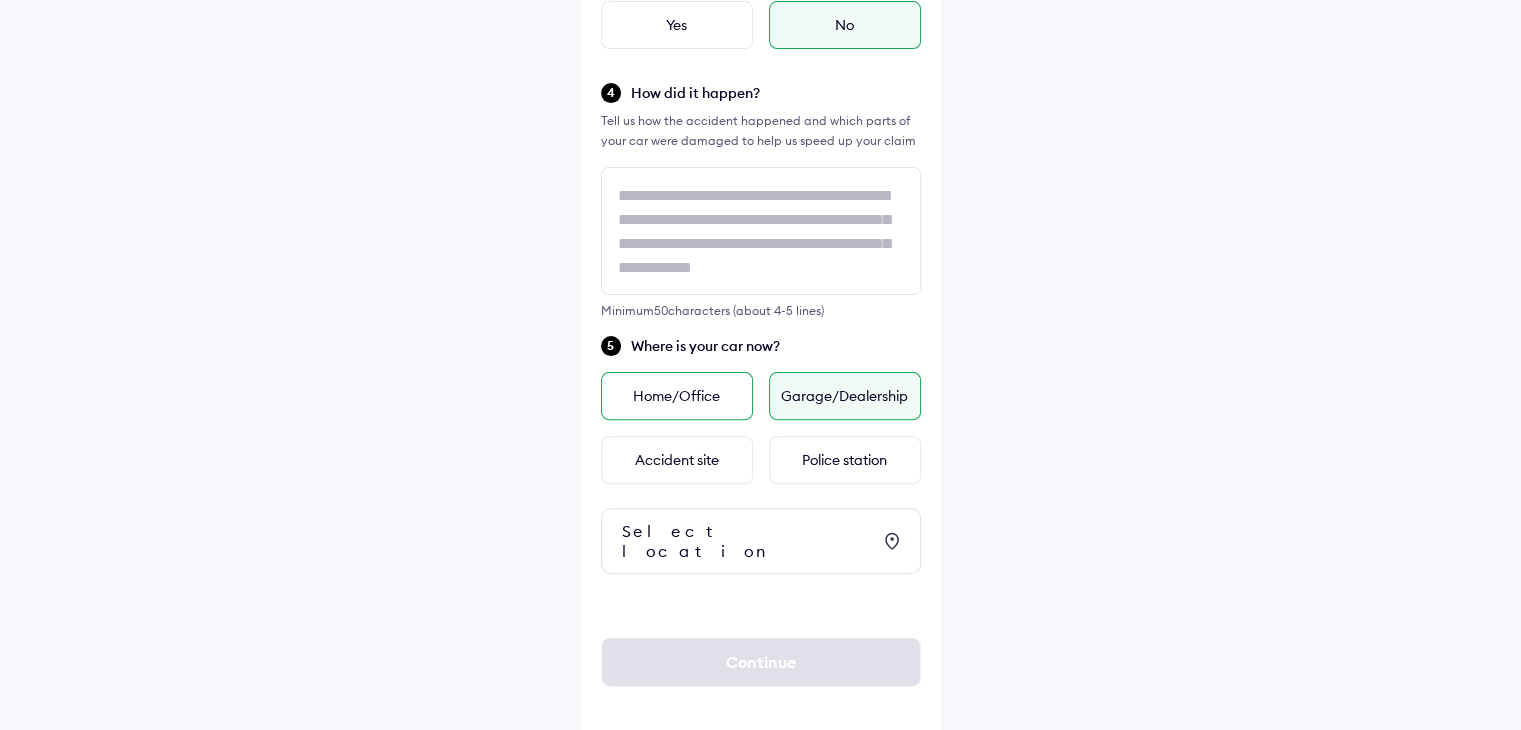 click on "Home/Office" at bounding box center (677, 396) 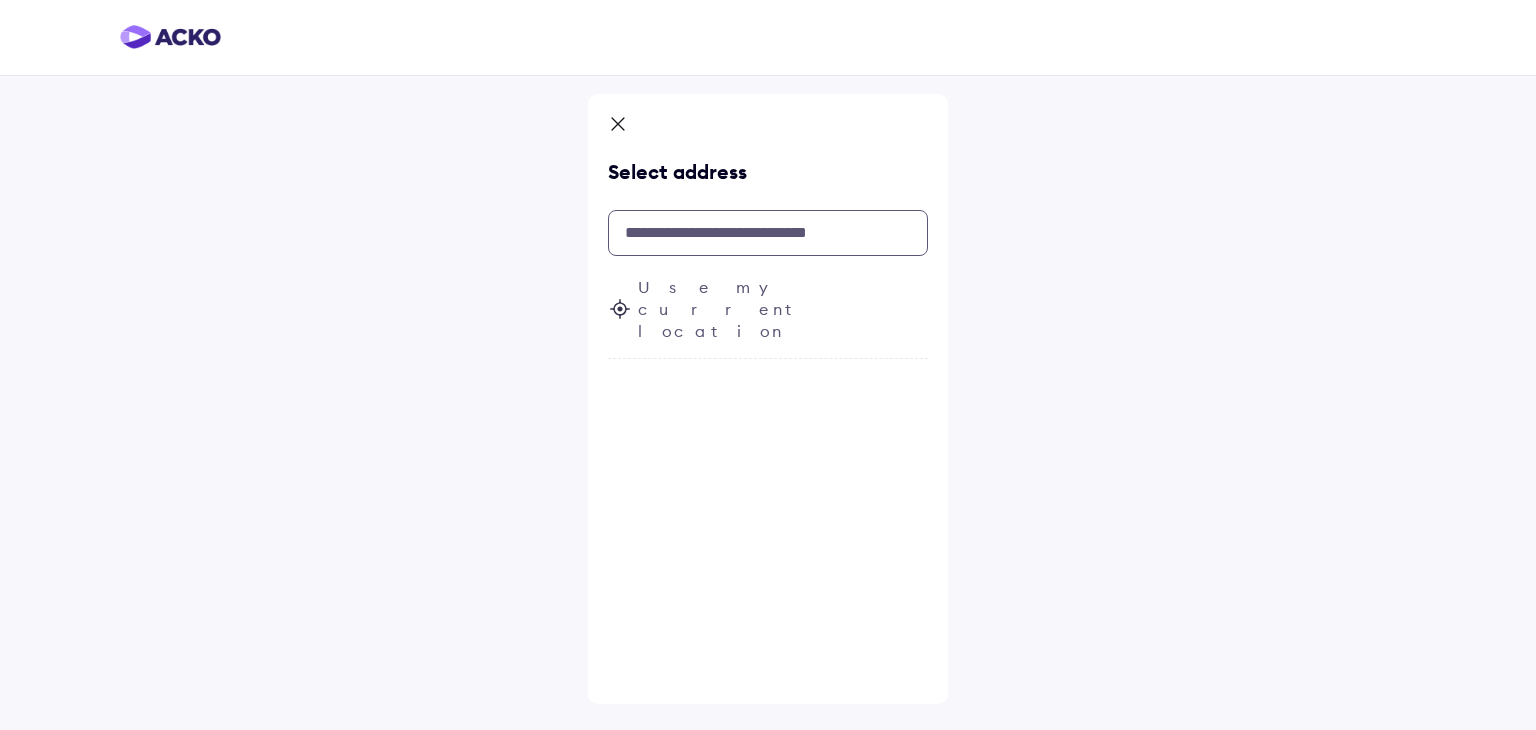 click at bounding box center [768, 233] 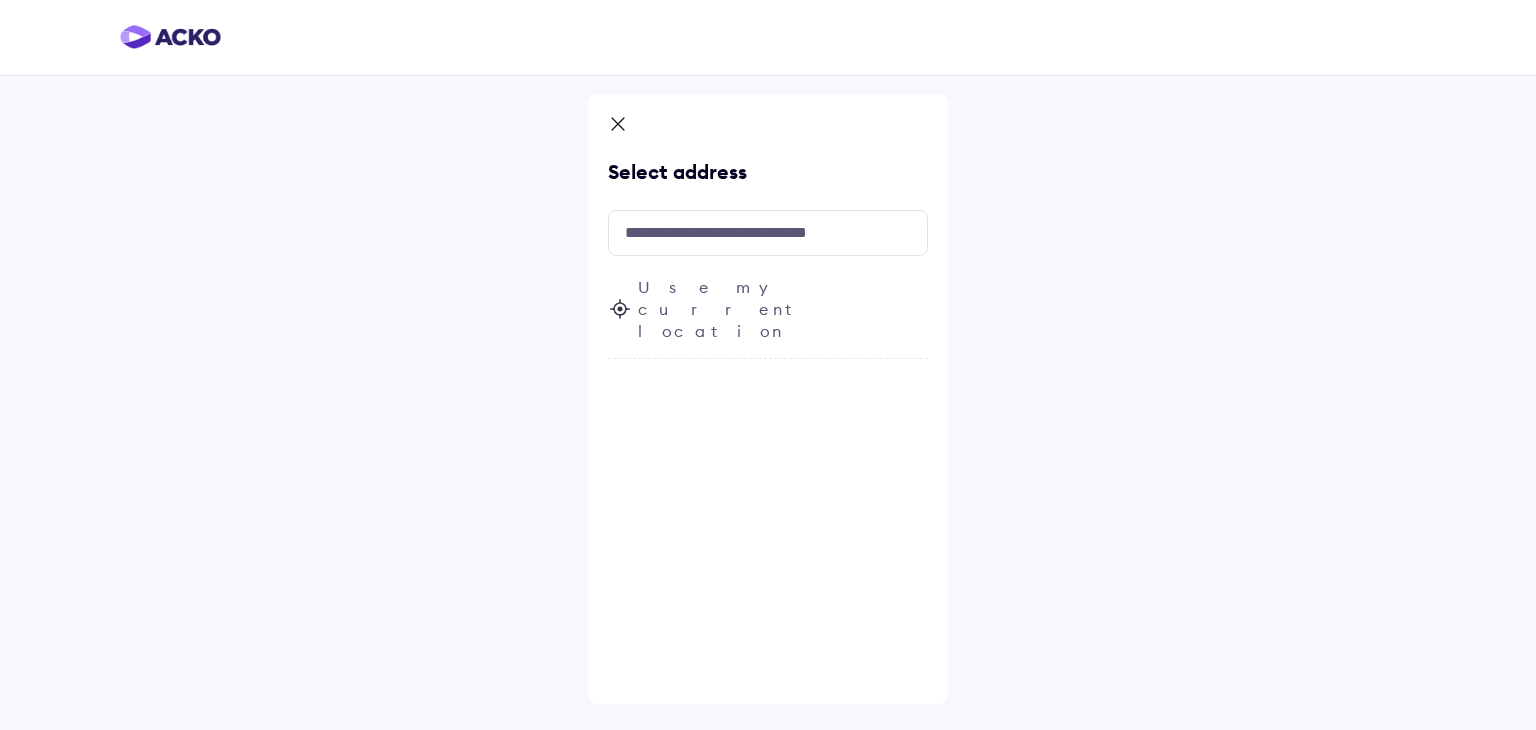 click 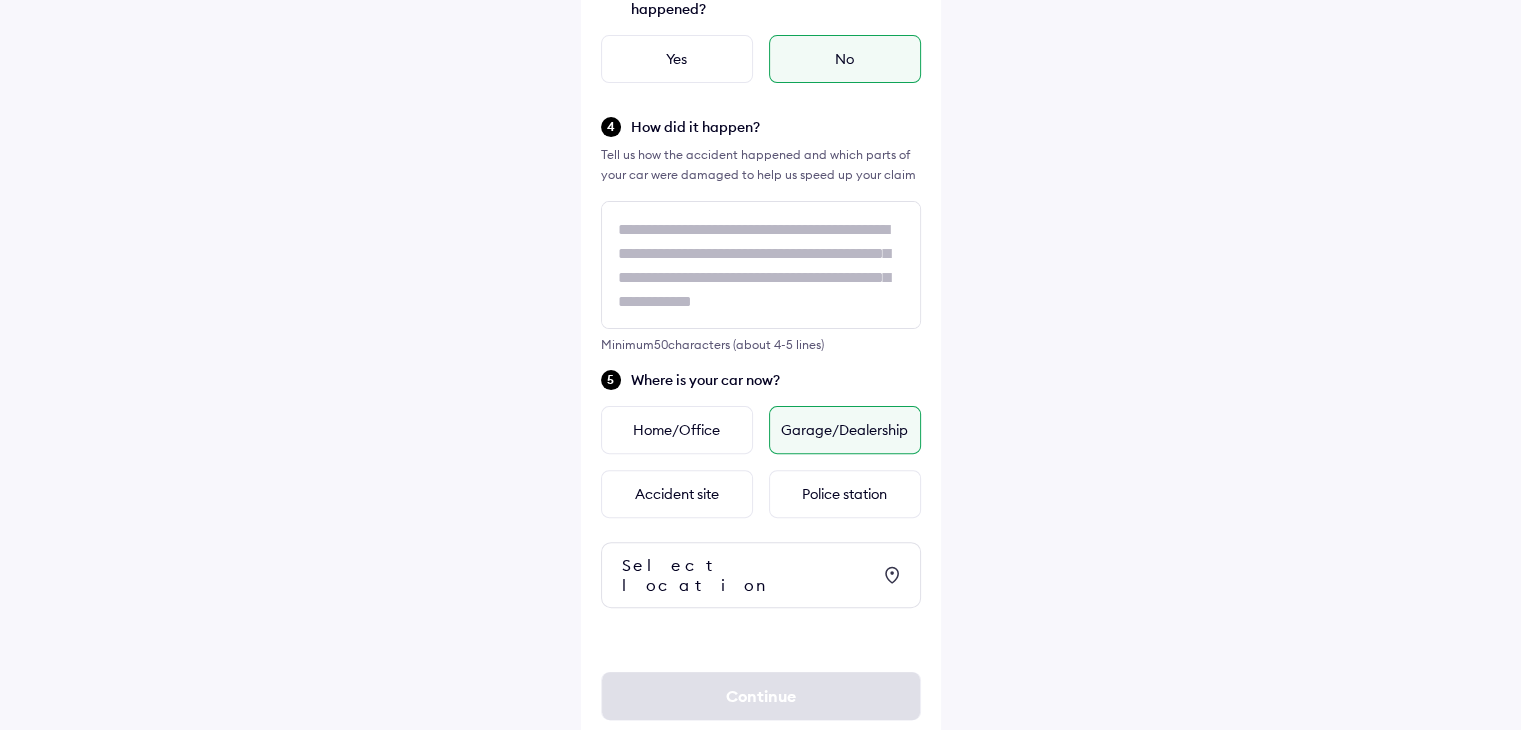 scroll, scrollTop: 529, scrollLeft: 0, axis: vertical 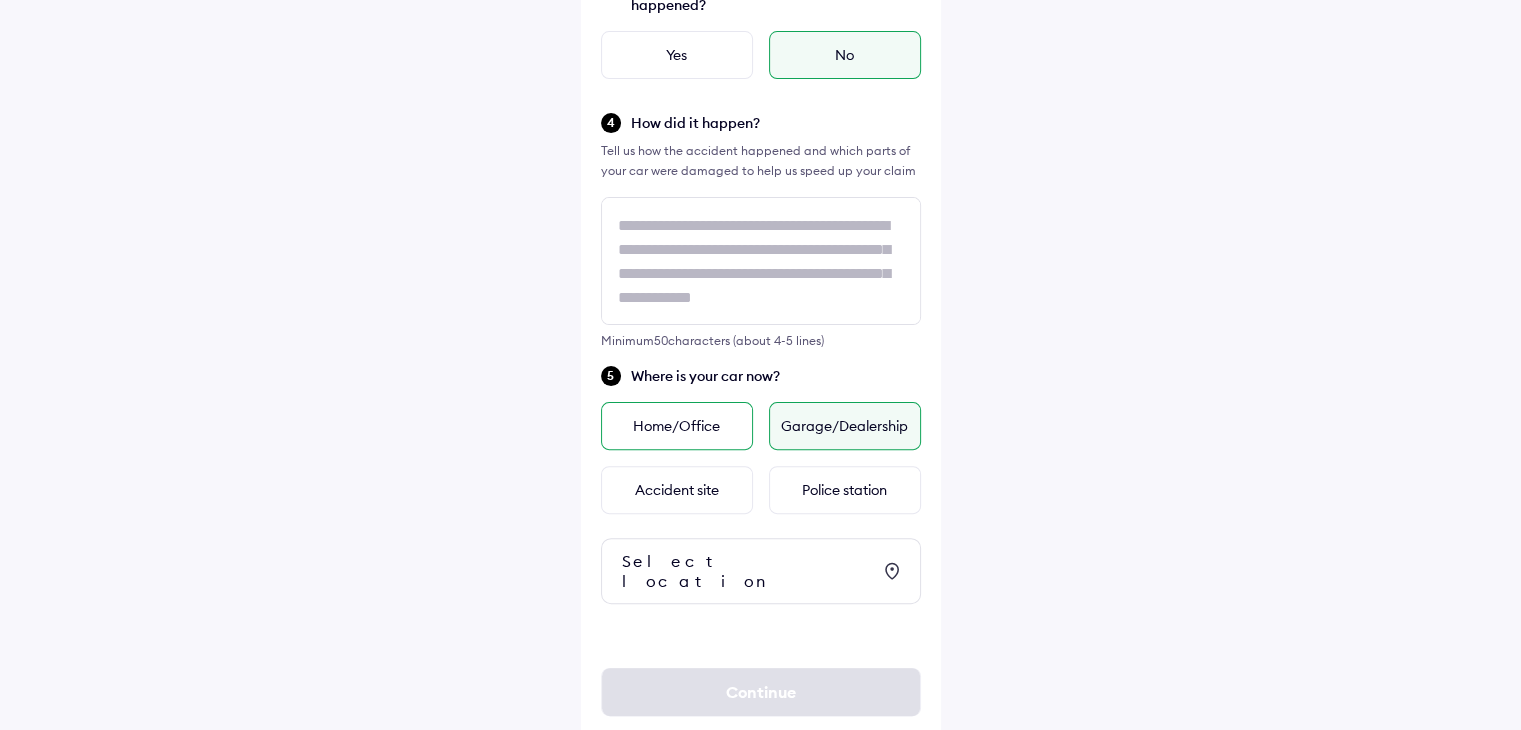 click on "Home/Office" at bounding box center [677, 426] 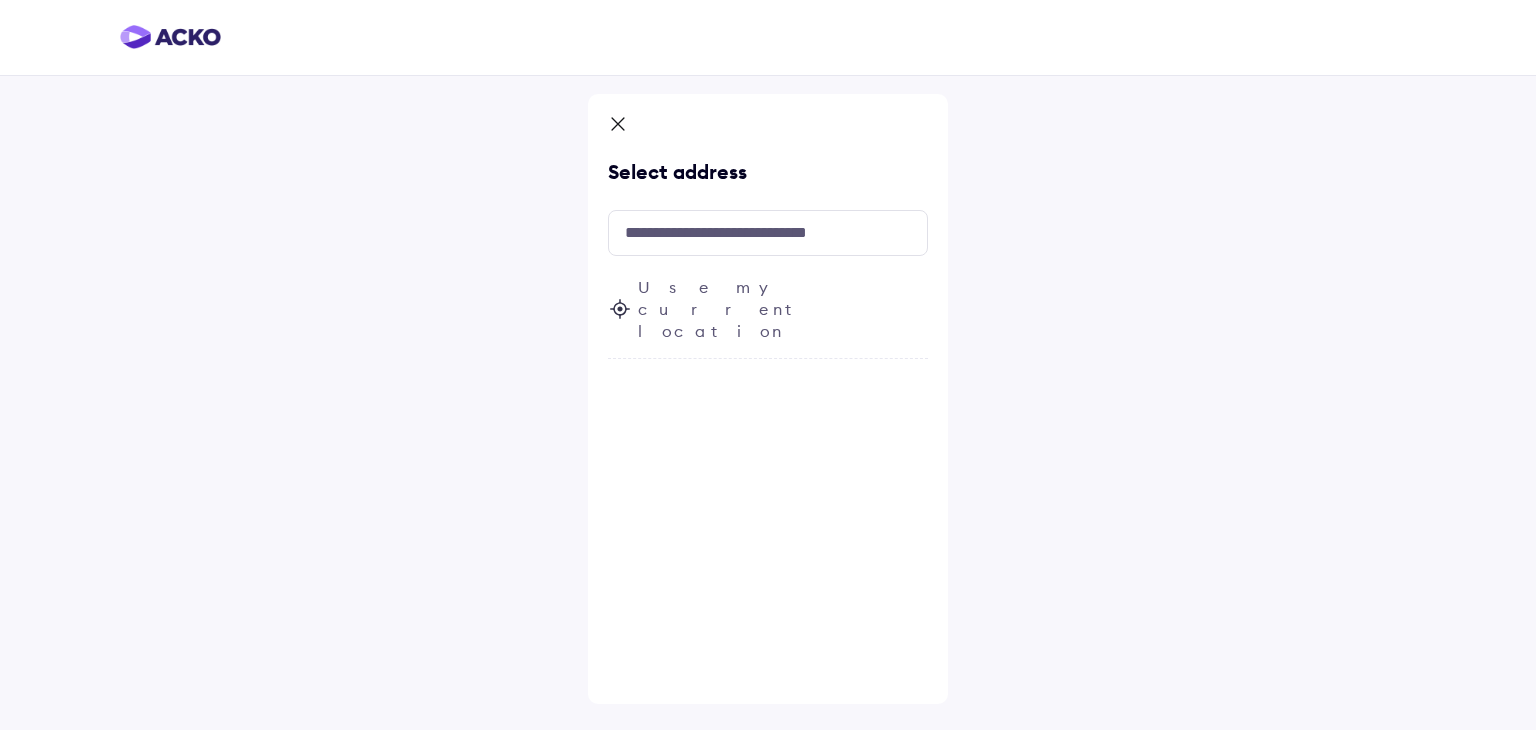 click on "Select address Use my current location" at bounding box center [768, 399] 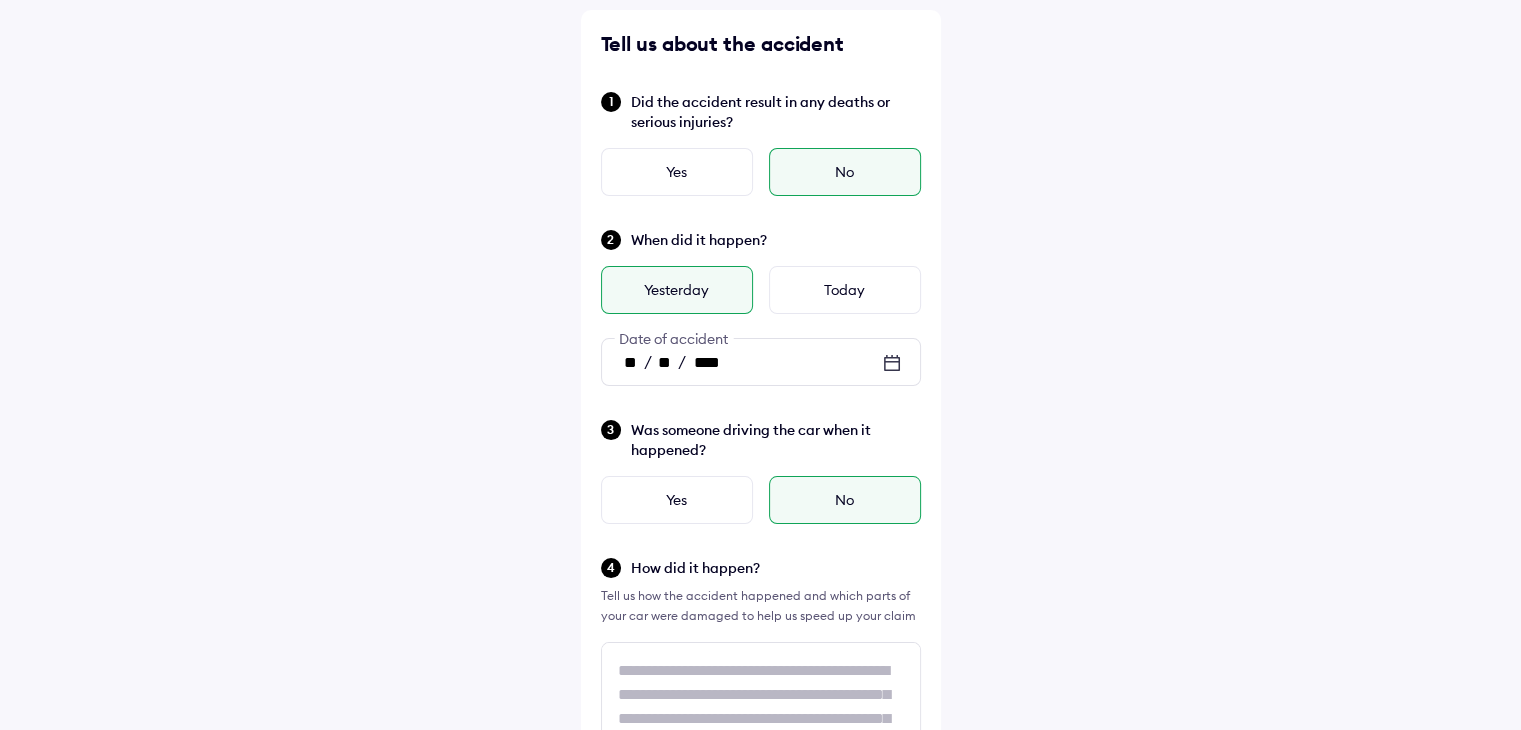 scroll, scrollTop: 84, scrollLeft: 0, axis: vertical 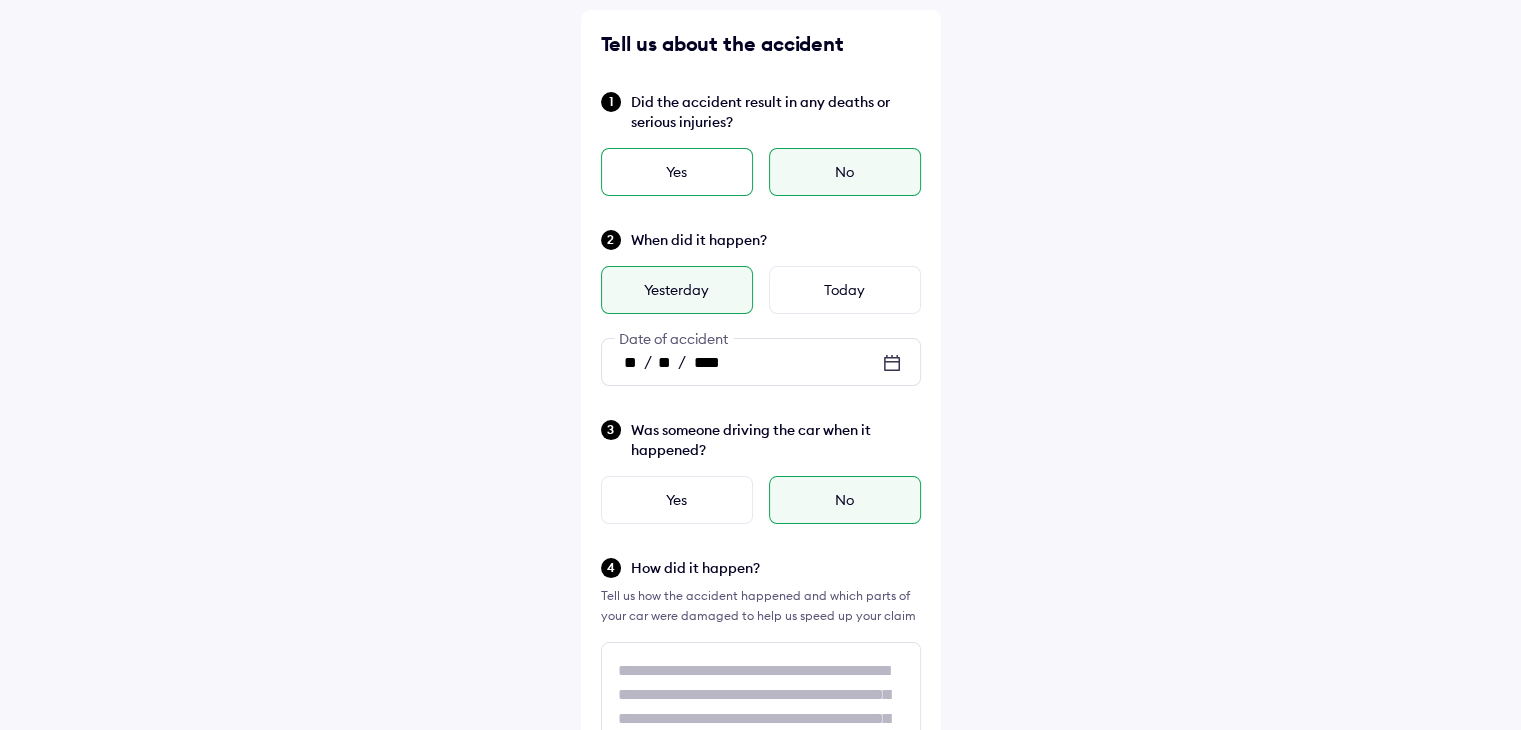 click on "Yes" at bounding box center [677, 172] 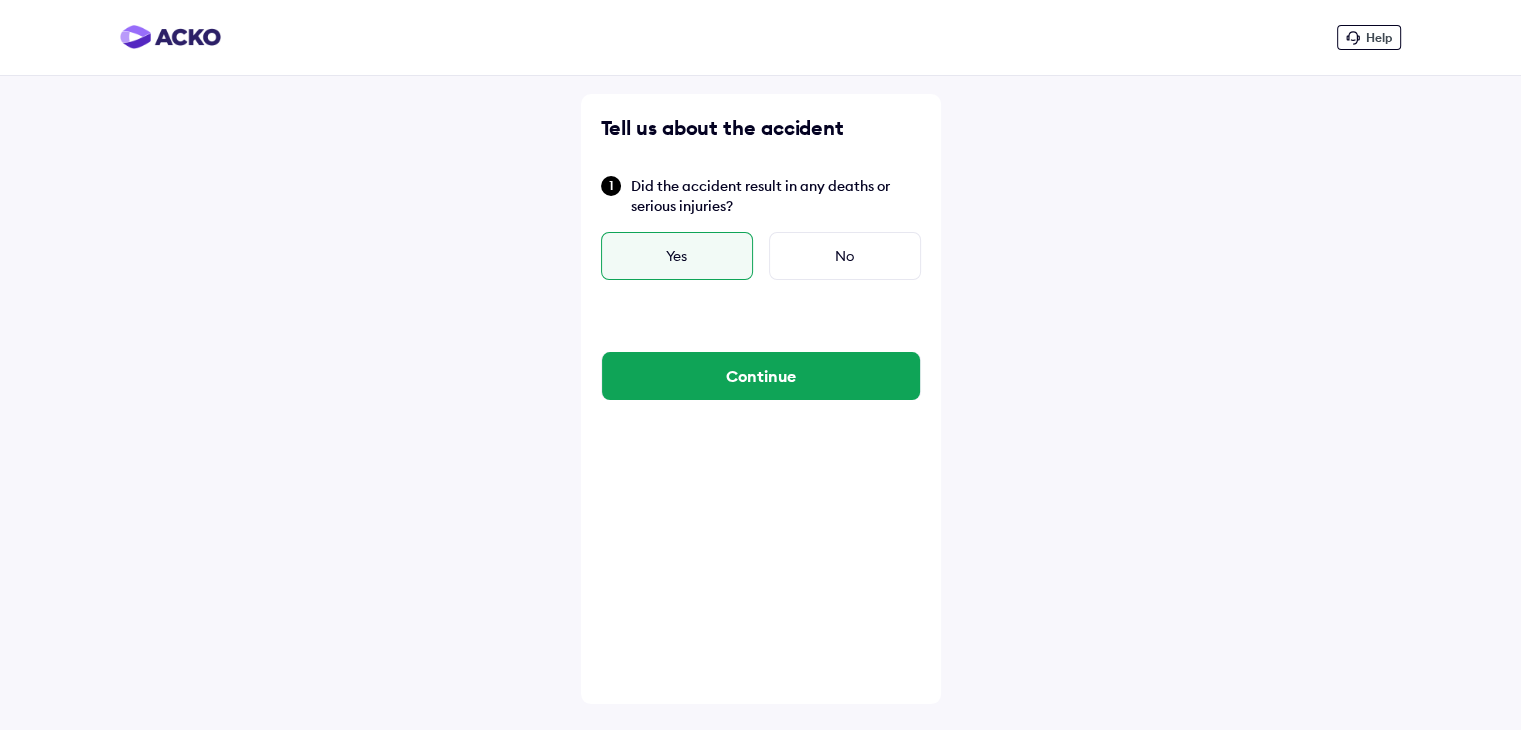 scroll, scrollTop: 0, scrollLeft: 0, axis: both 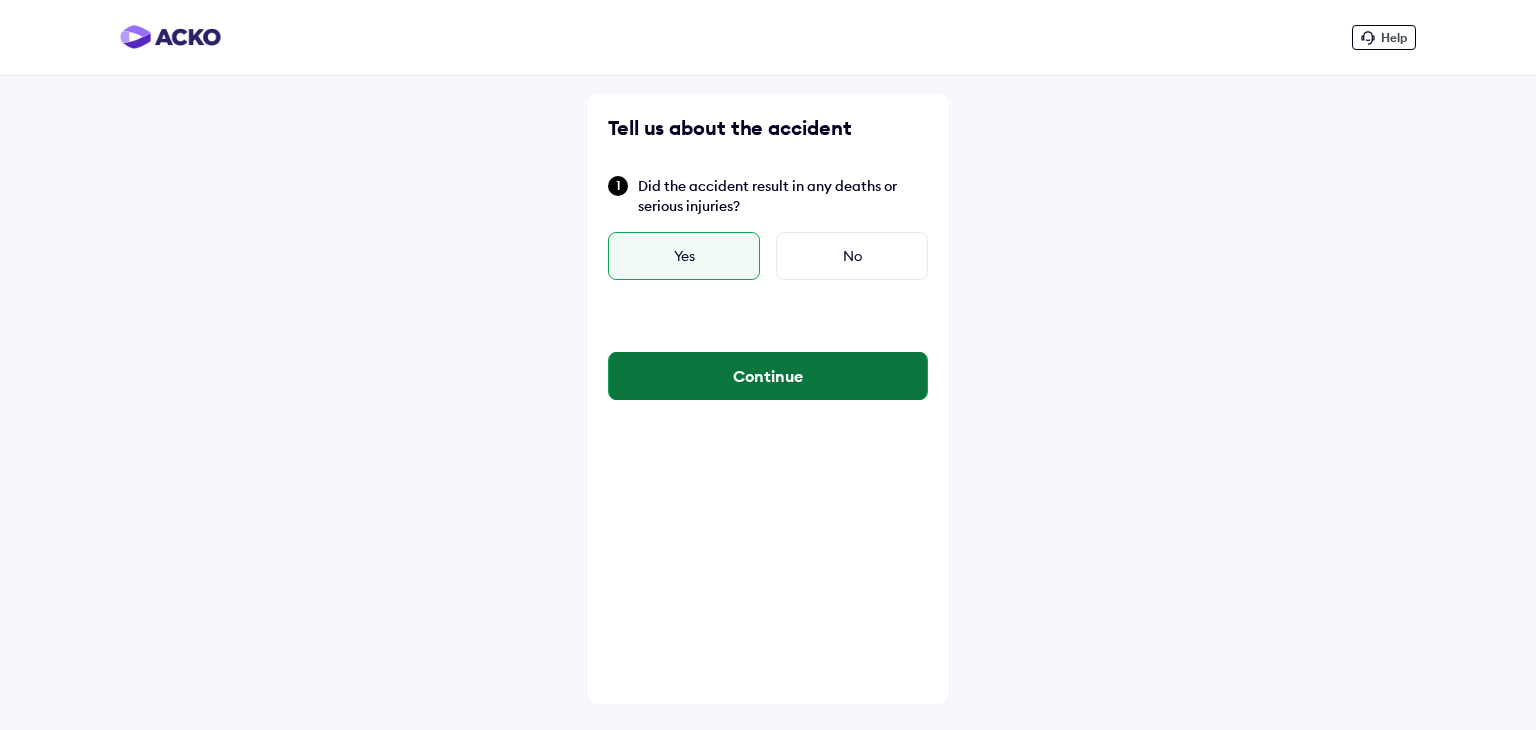 click on "Continue" at bounding box center [768, 376] 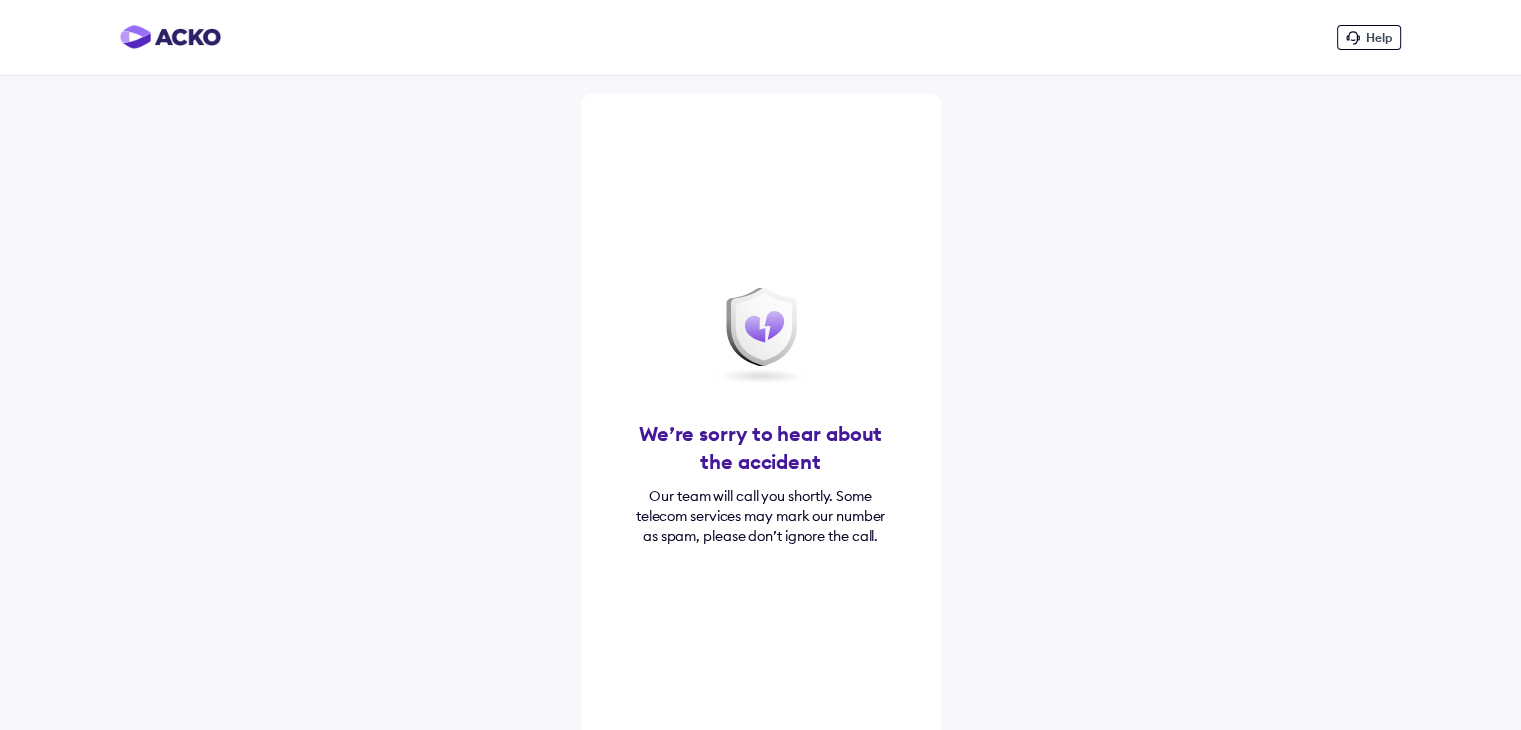 scroll, scrollTop: 64, scrollLeft: 0, axis: vertical 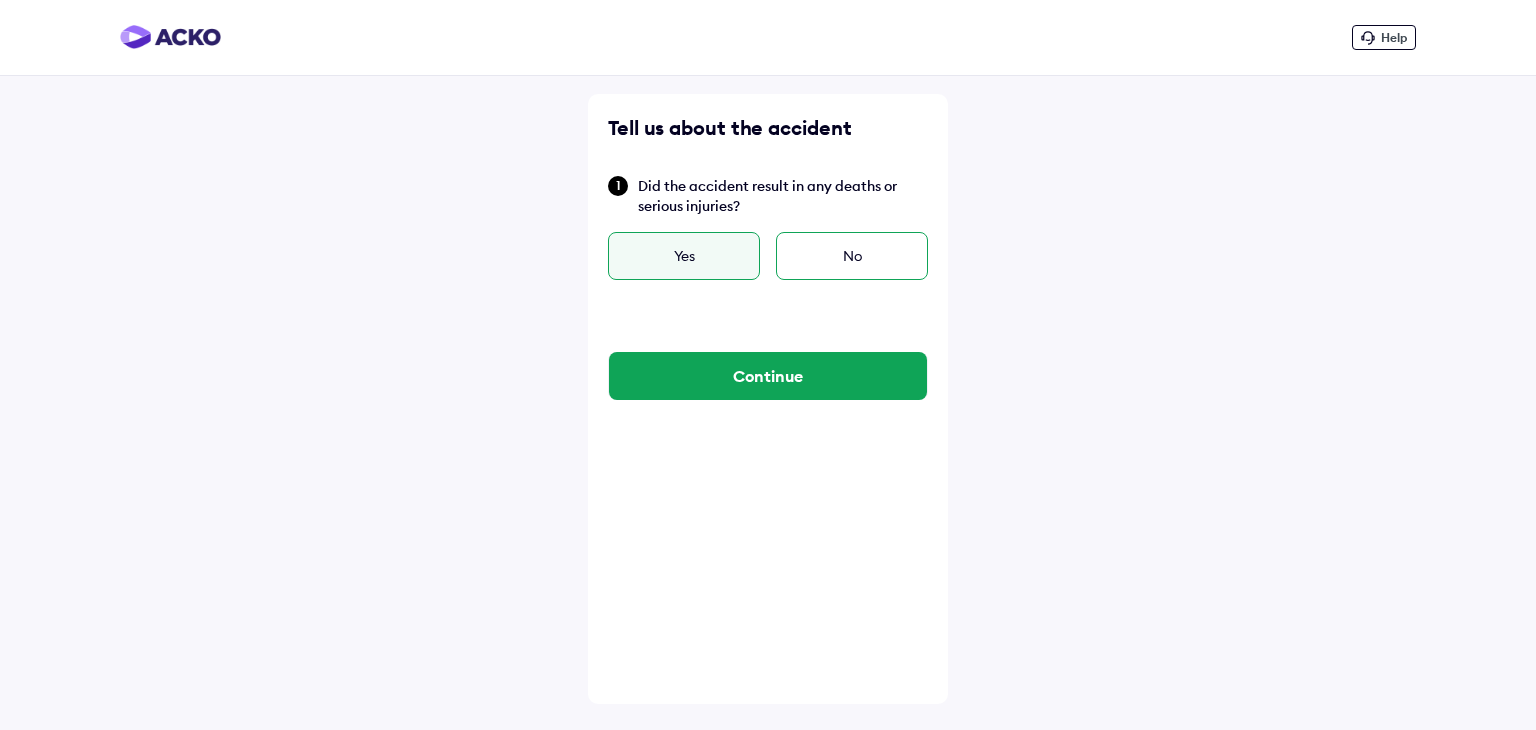 click on "No" at bounding box center (852, 256) 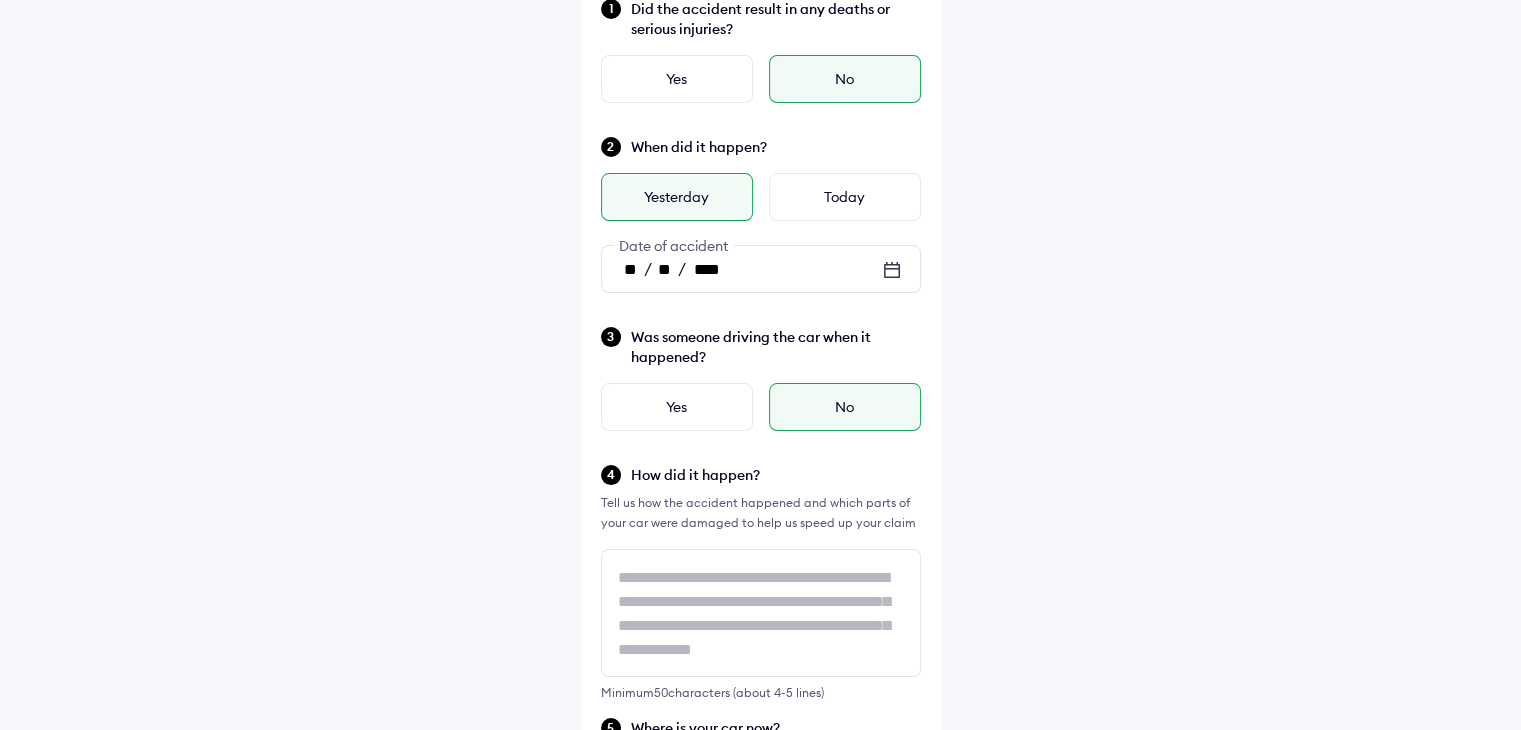 scroll, scrollTop: 0, scrollLeft: 0, axis: both 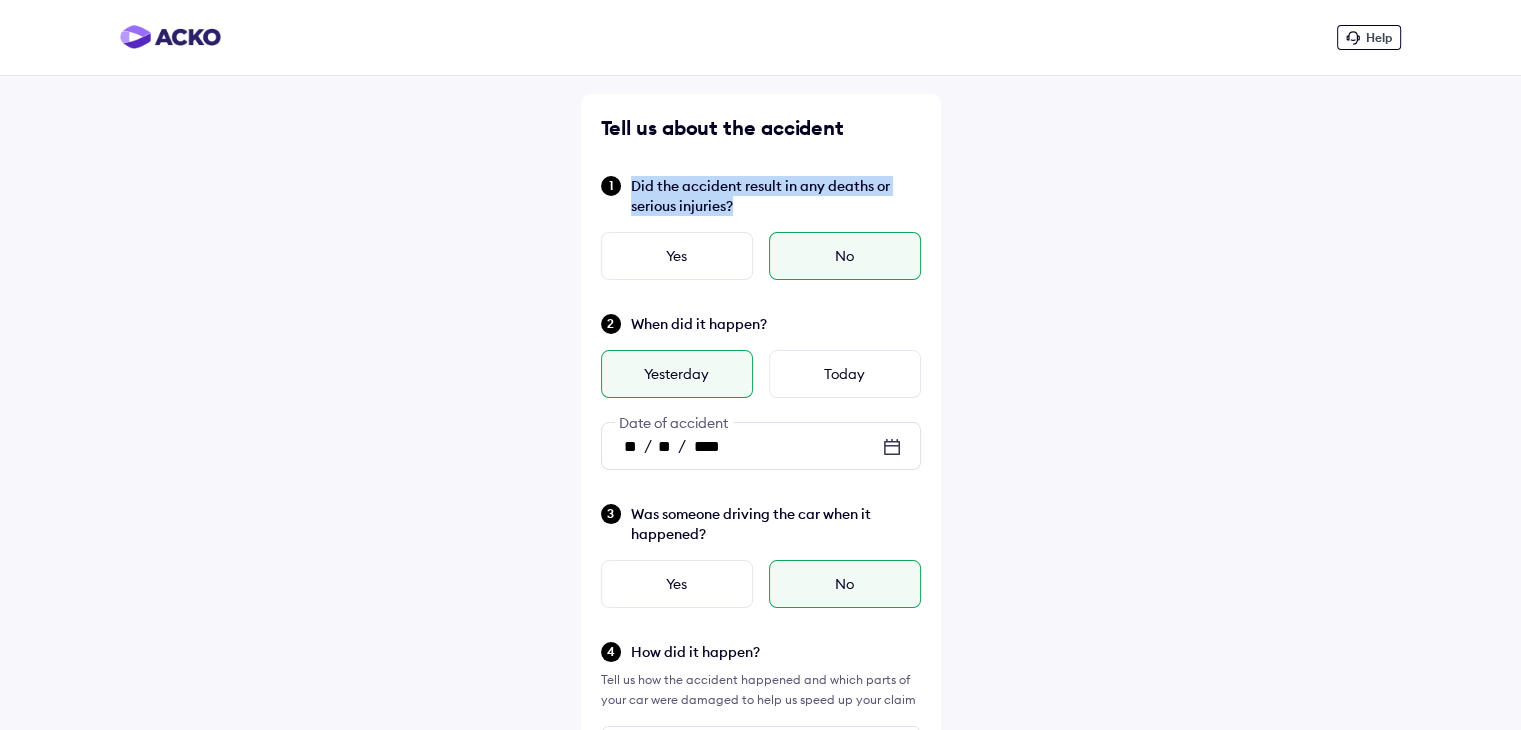drag, startPoint x: 745, startPoint y: 201, endPoint x: 624, endPoint y: 189, distance: 121.59358 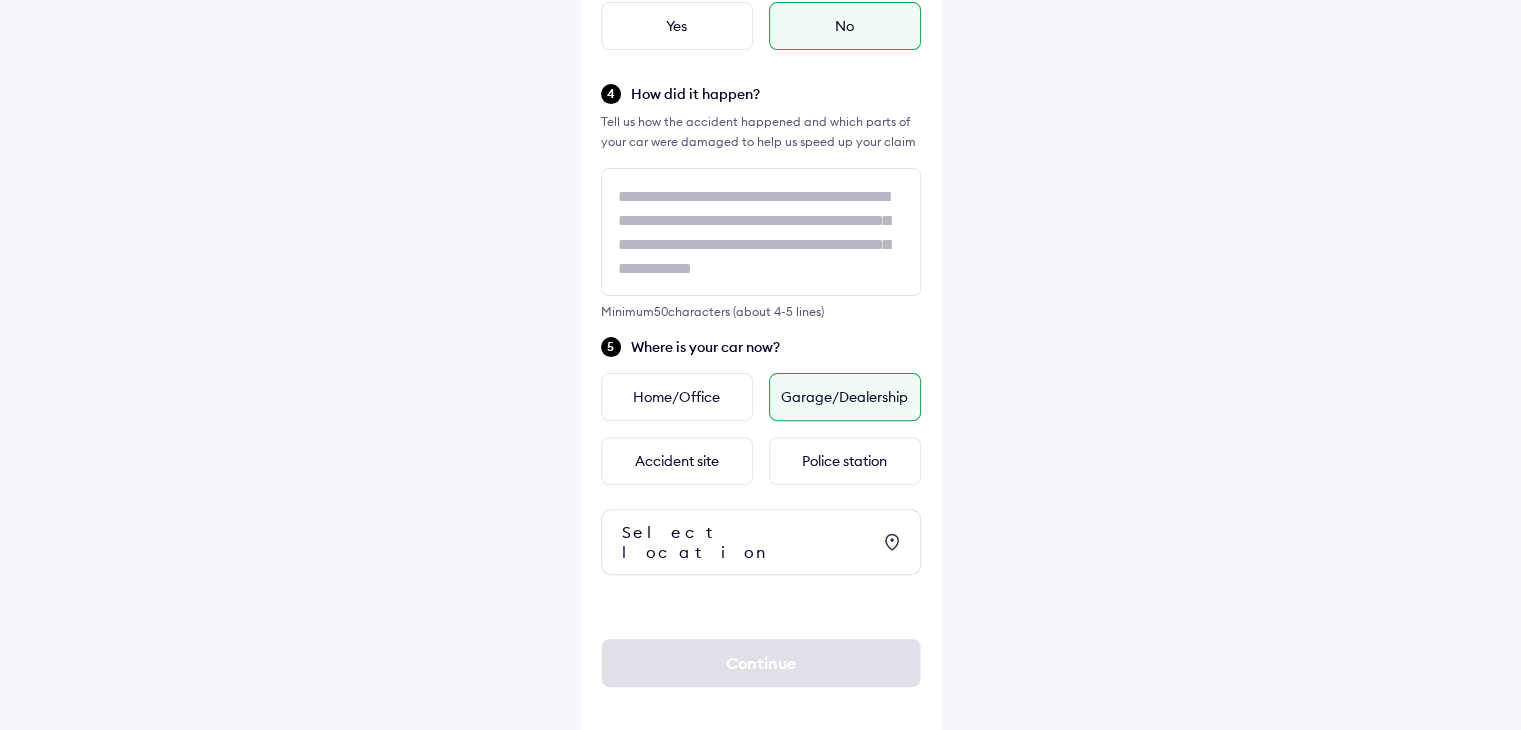 scroll, scrollTop: 559, scrollLeft: 0, axis: vertical 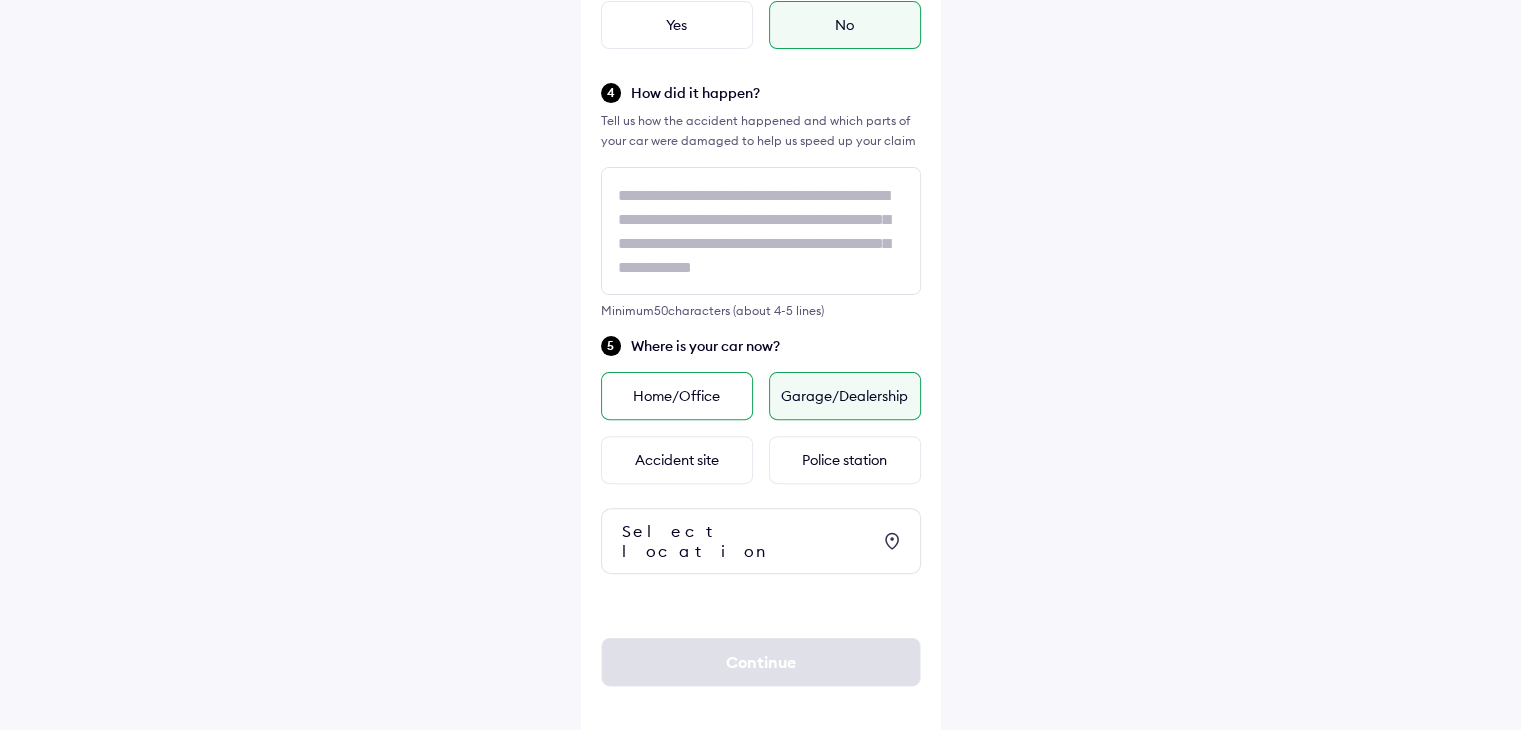 click on "Home/Office" at bounding box center [677, 396] 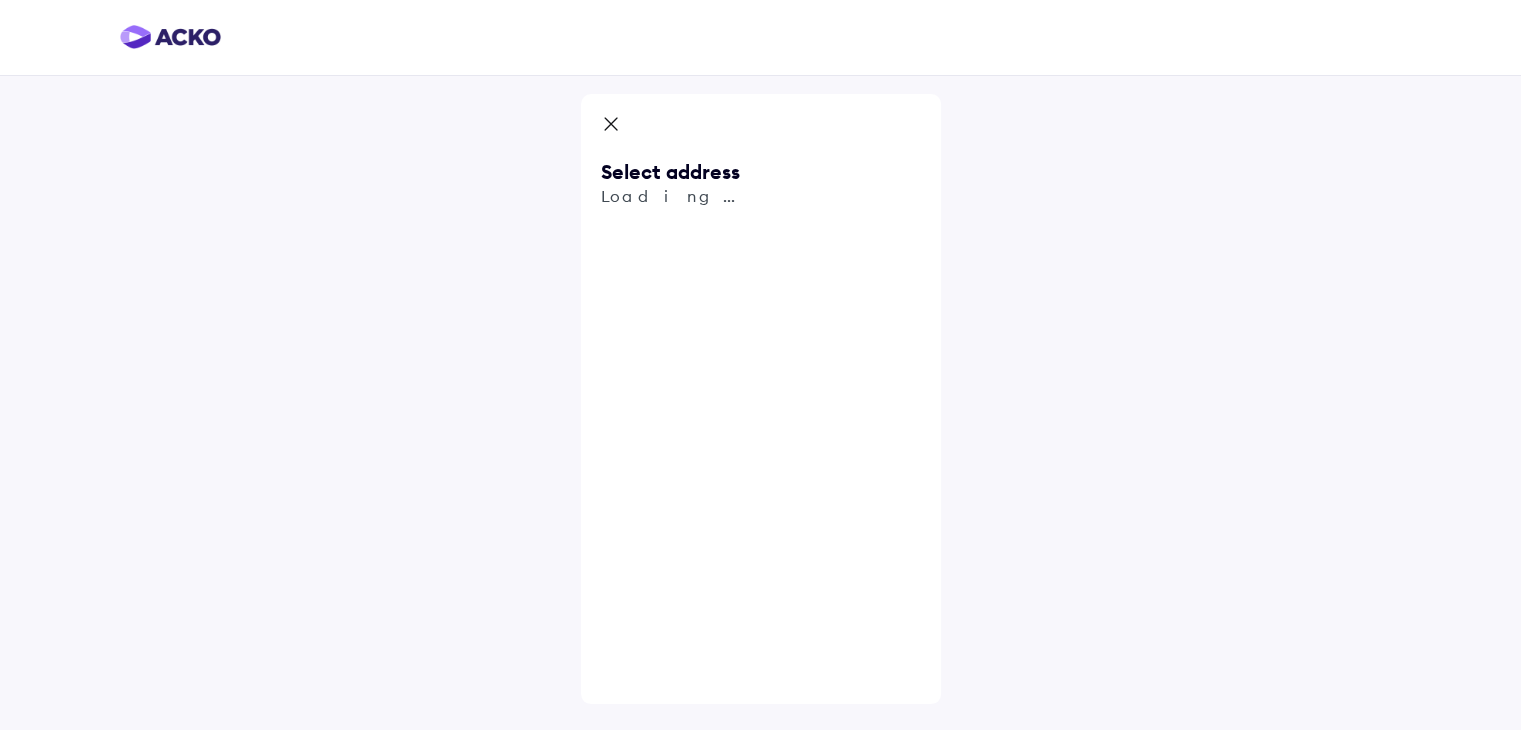 scroll, scrollTop: 0, scrollLeft: 0, axis: both 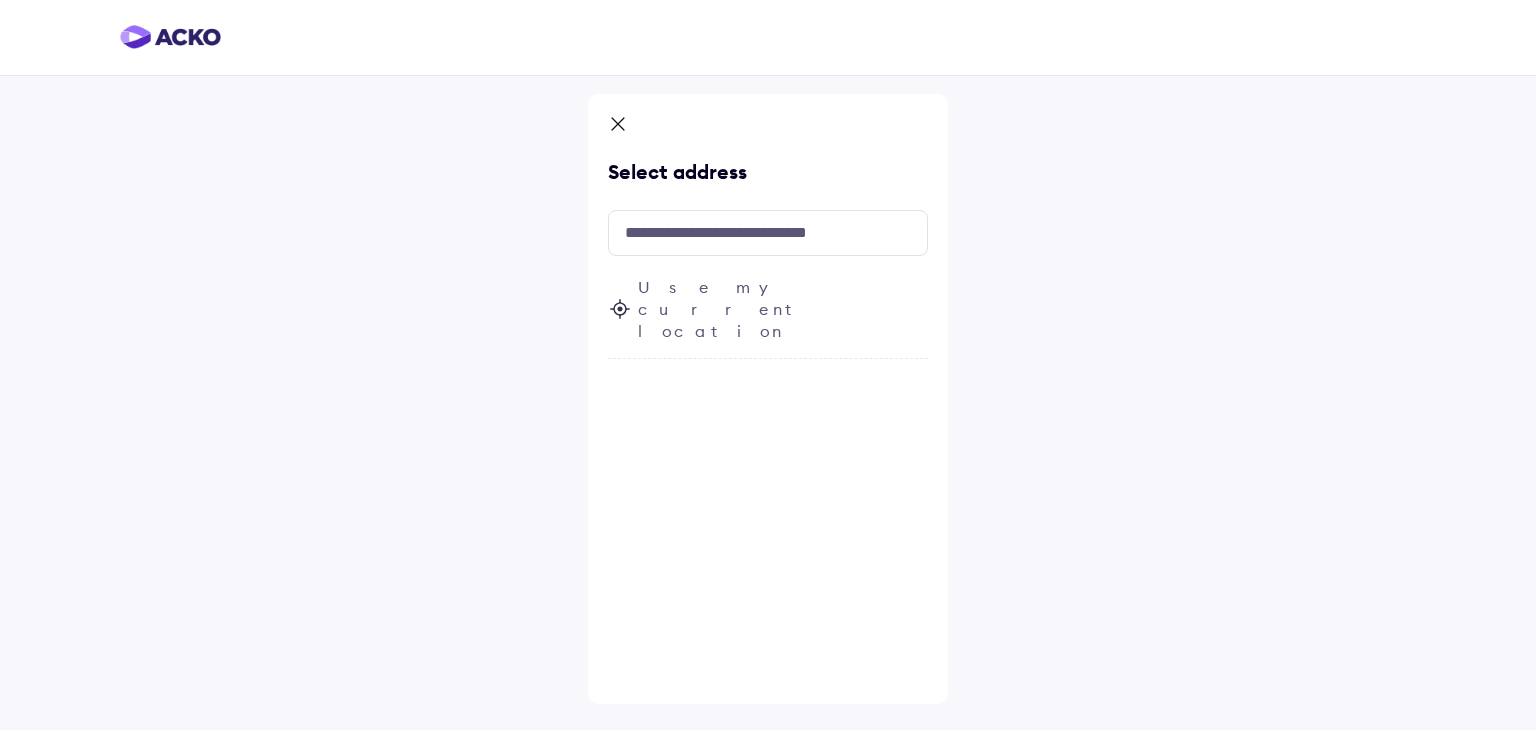click 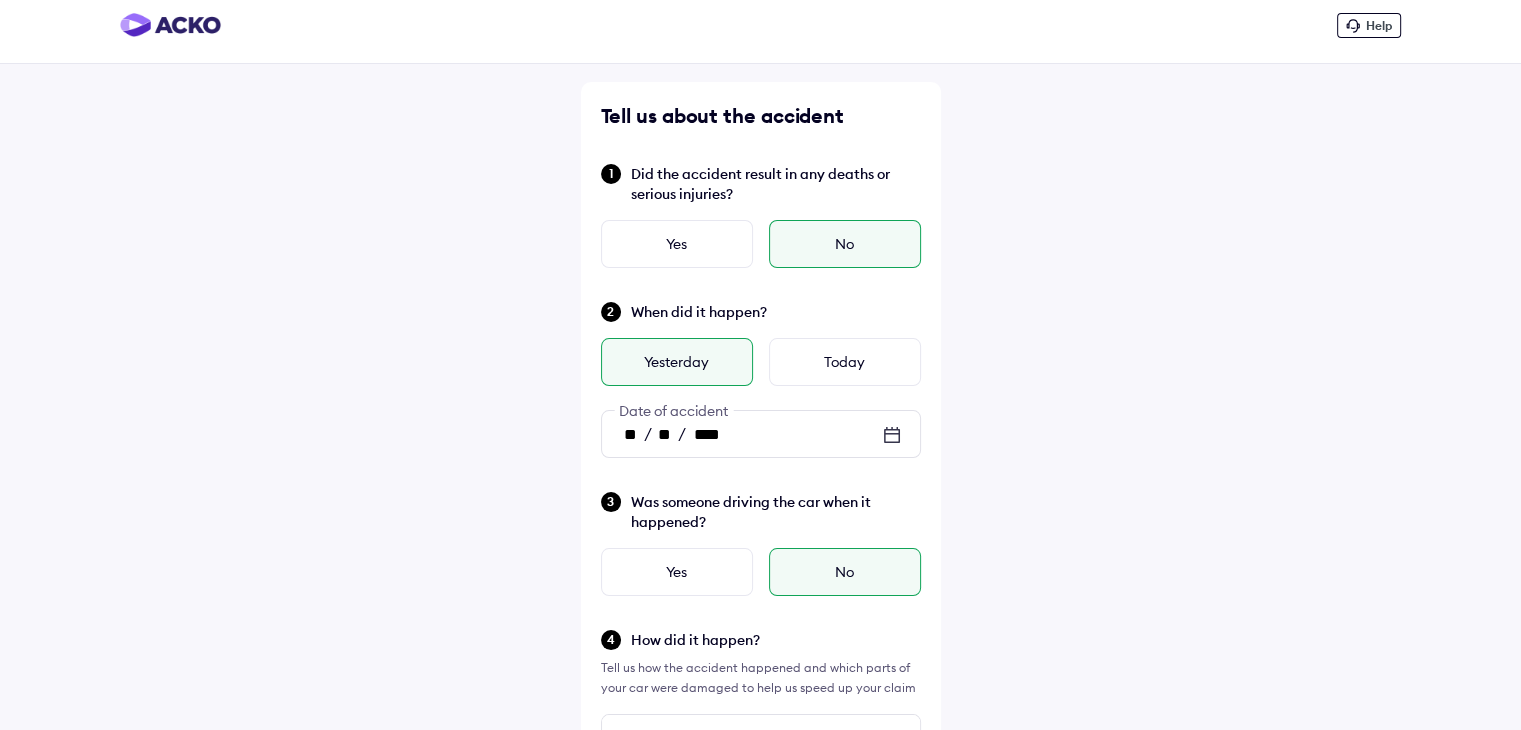 scroll, scrollTop: 0, scrollLeft: 0, axis: both 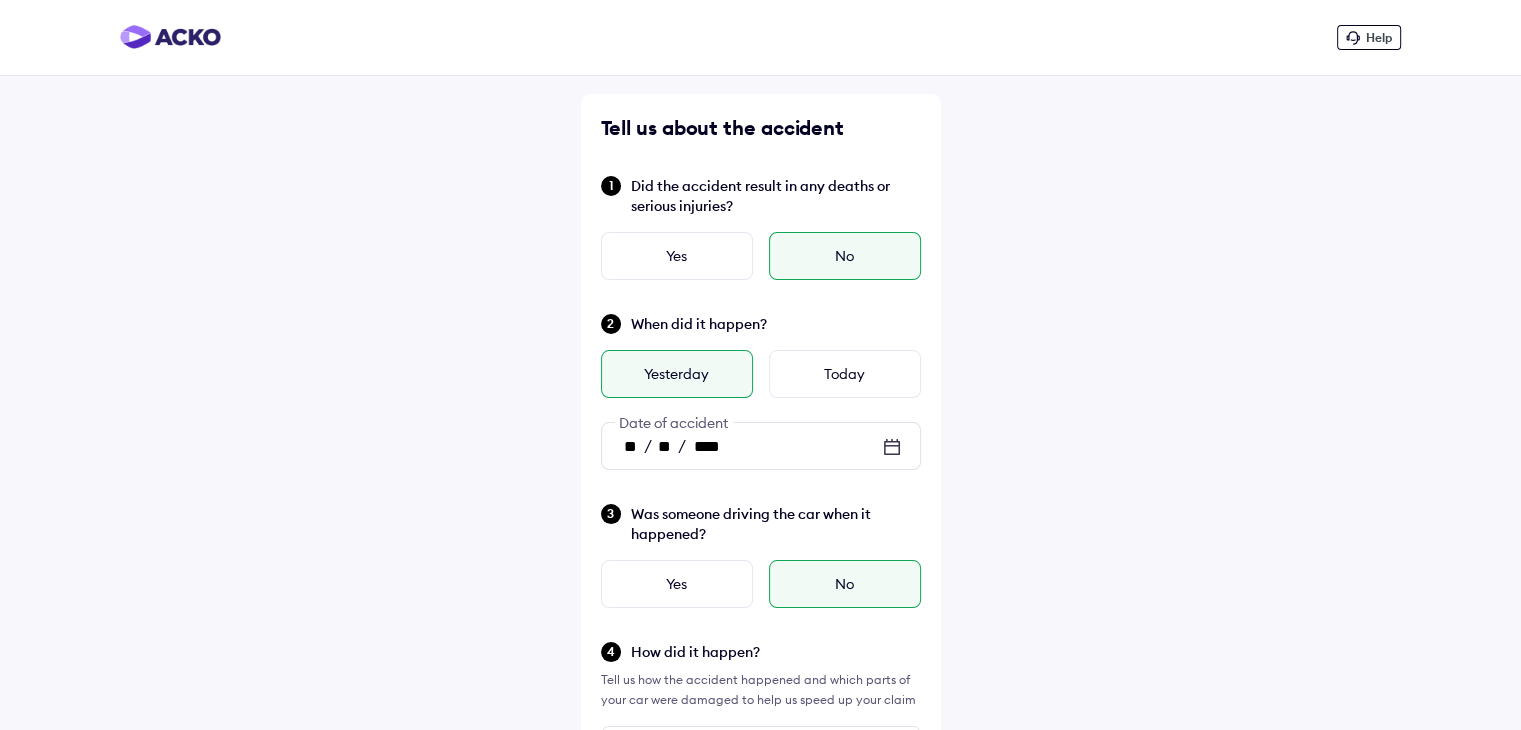 click on "No" at bounding box center (845, 256) 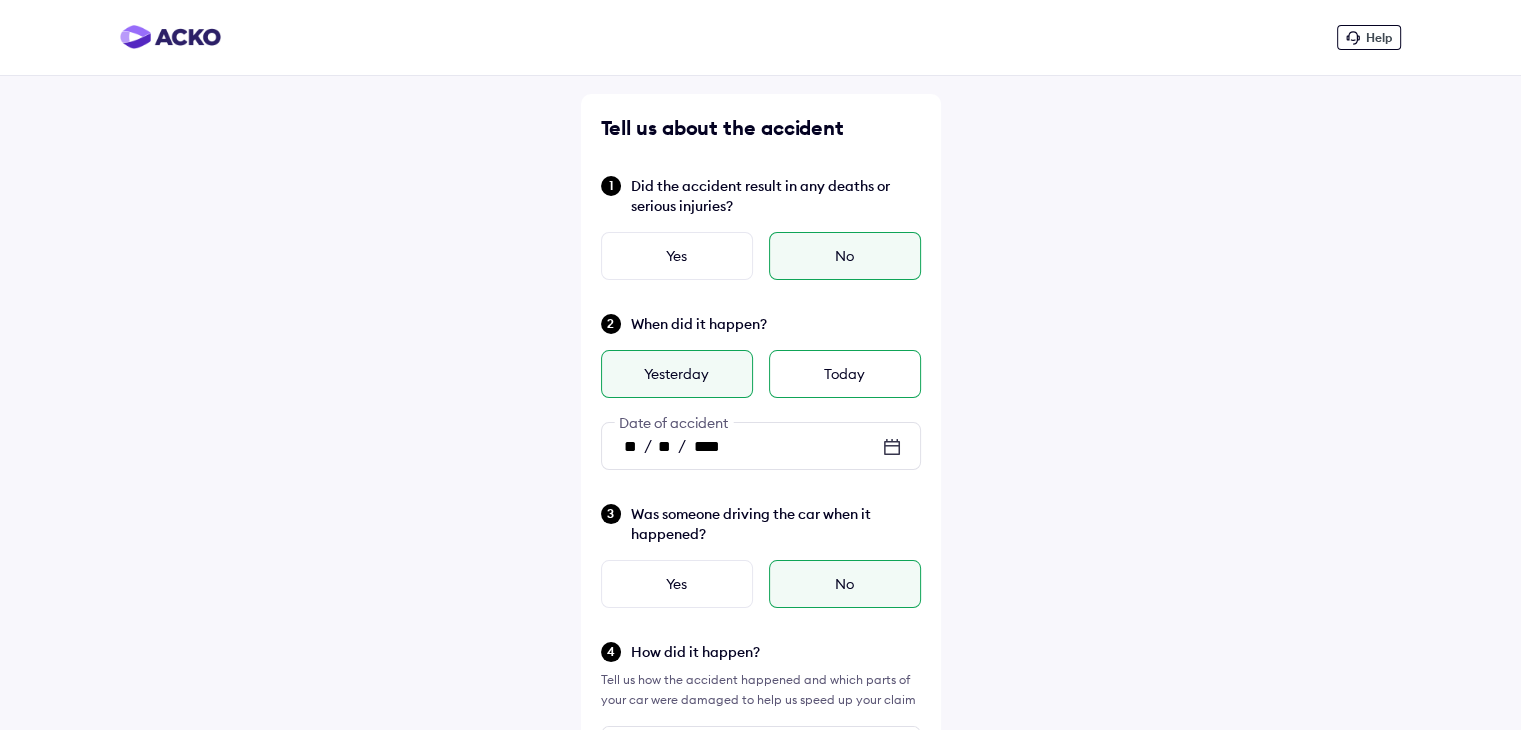 click on "Today" at bounding box center [845, 374] 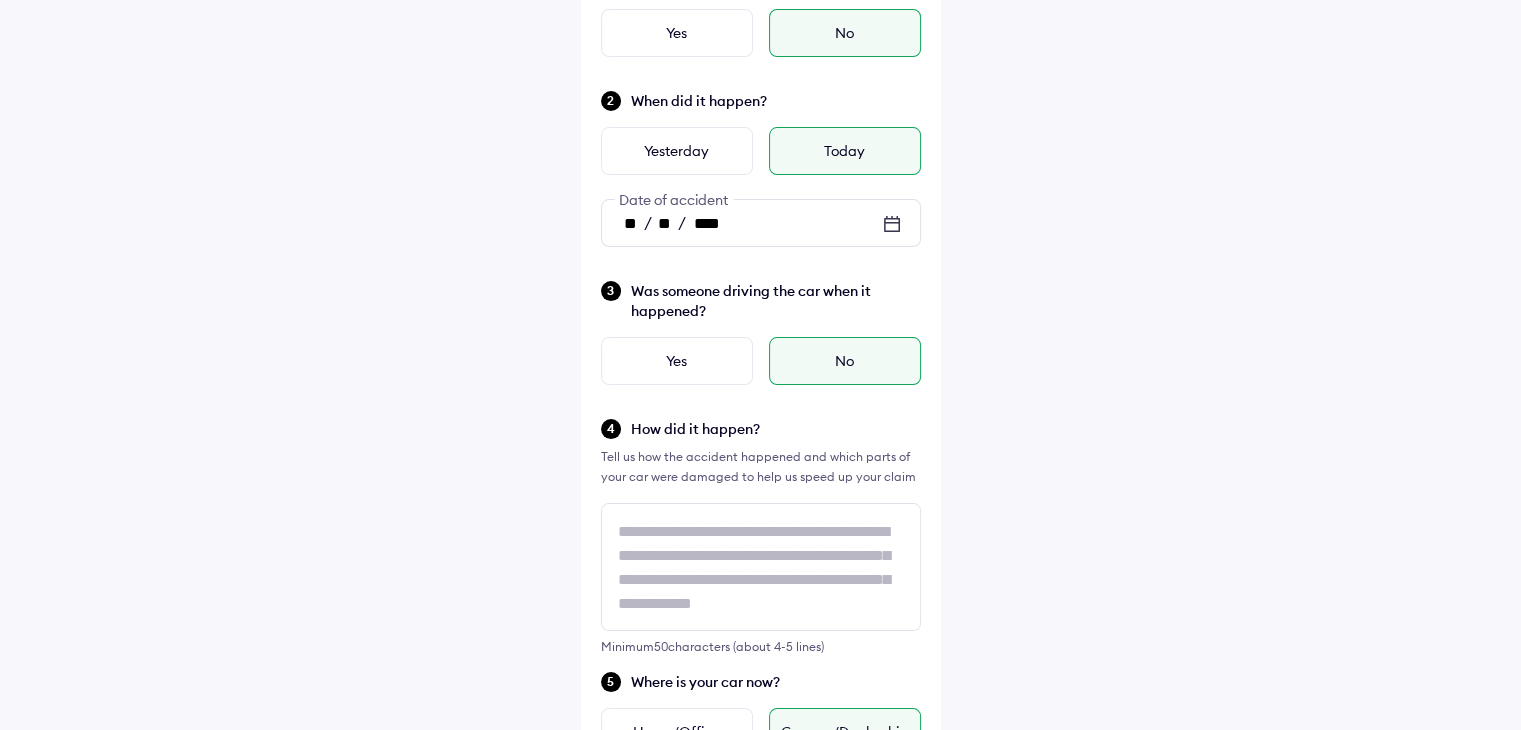 scroll, scrollTop: 218, scrollLeft: 0, axis: vertical 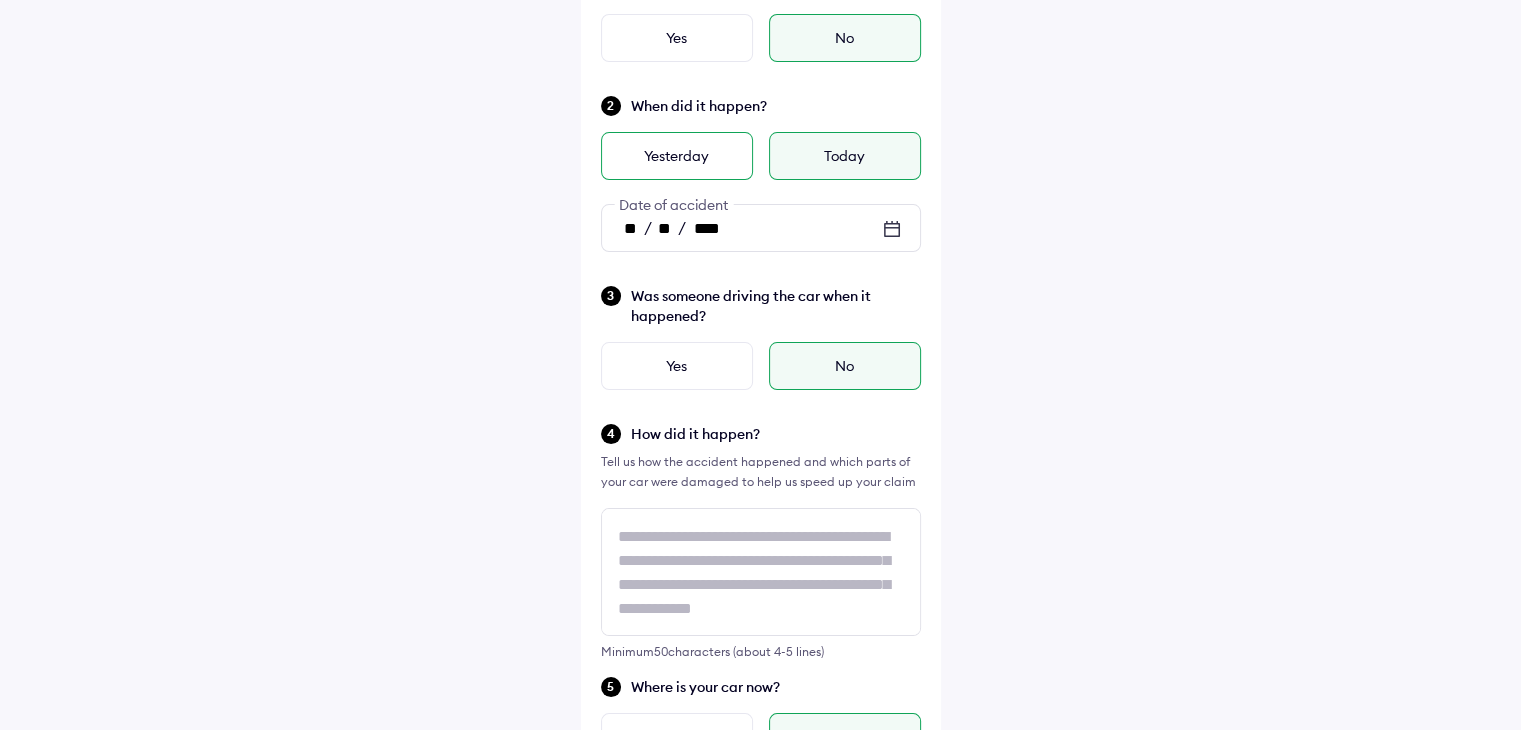 click on "Yesterday" at bounding box center [677, 156] 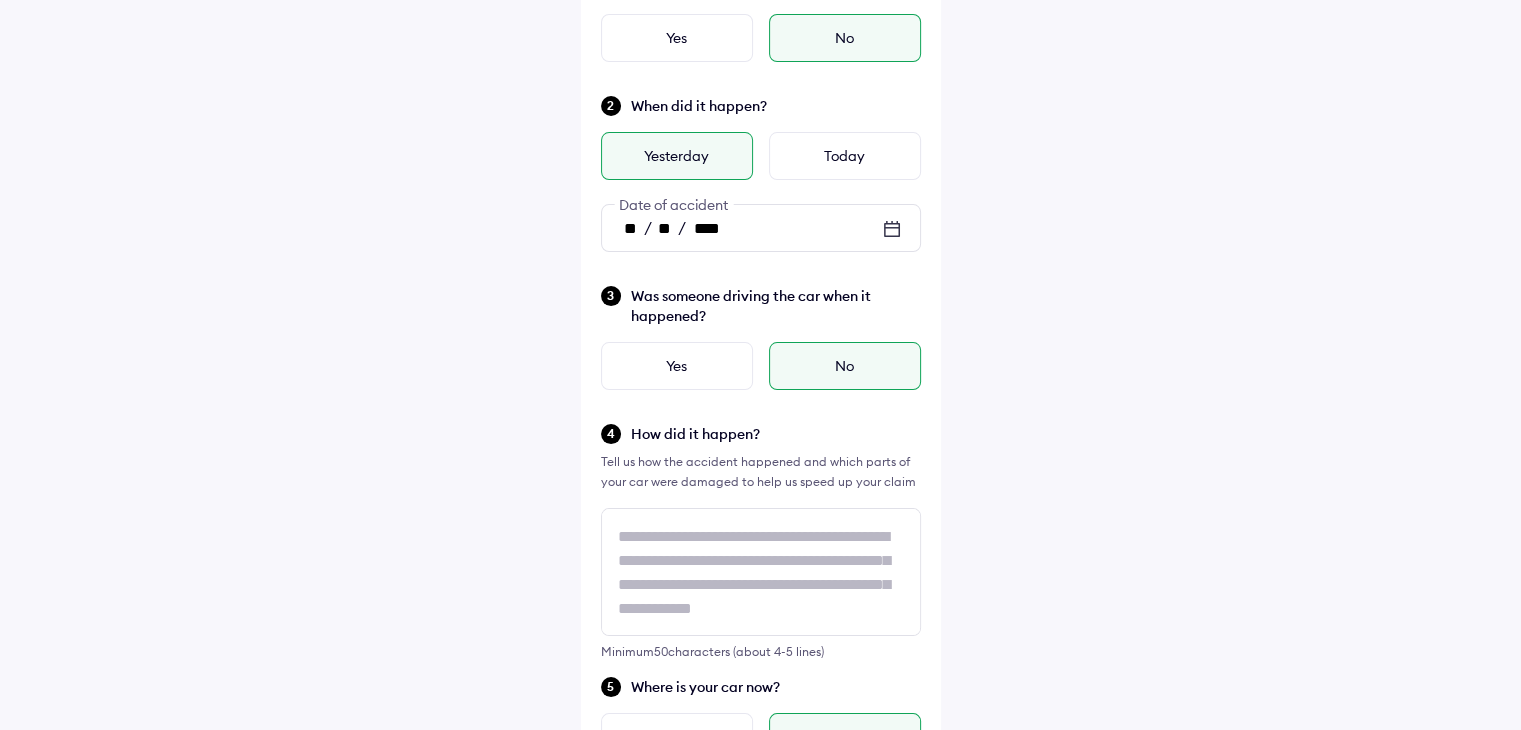 type on "**" 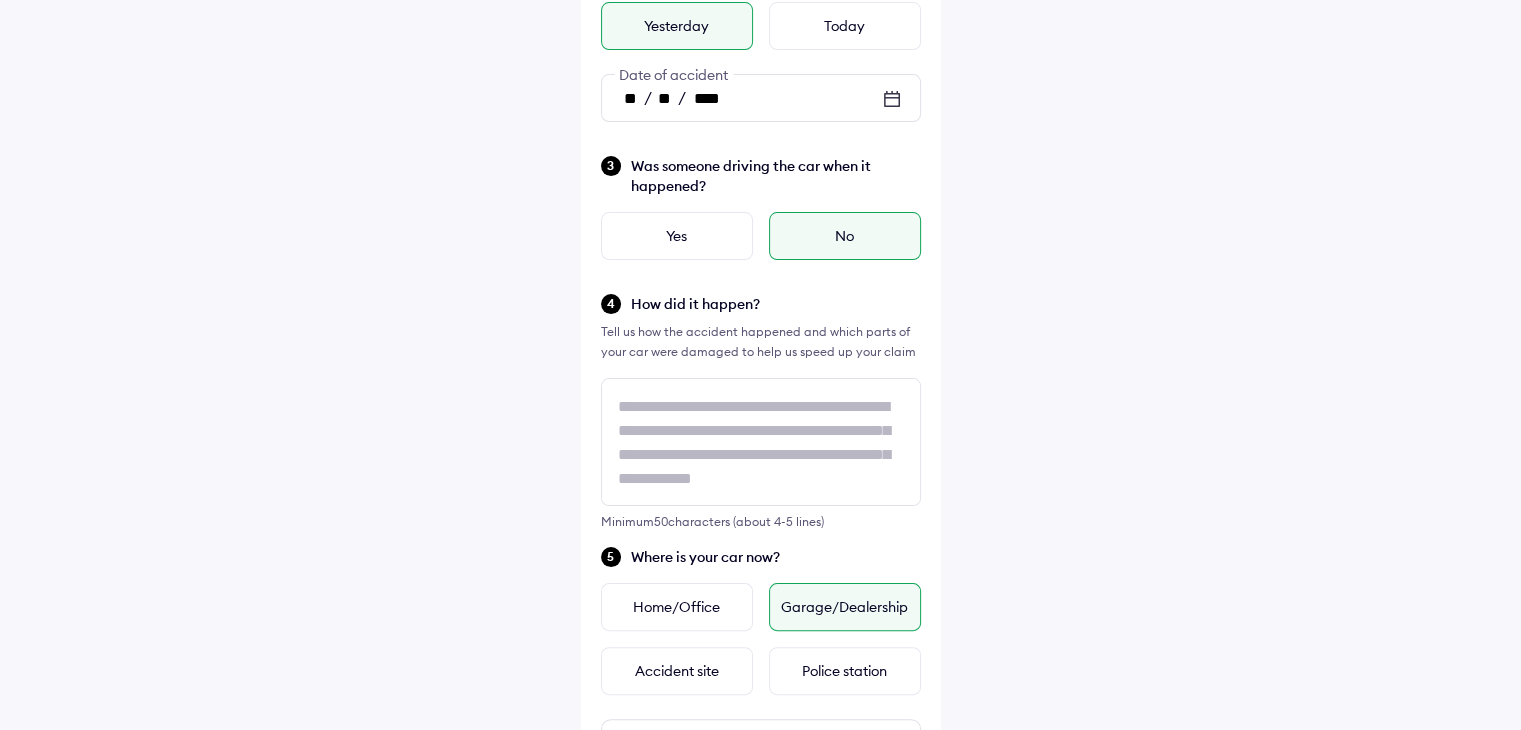 scroll, scrollTop: 351, scrollLeft: 0, axis: vertical 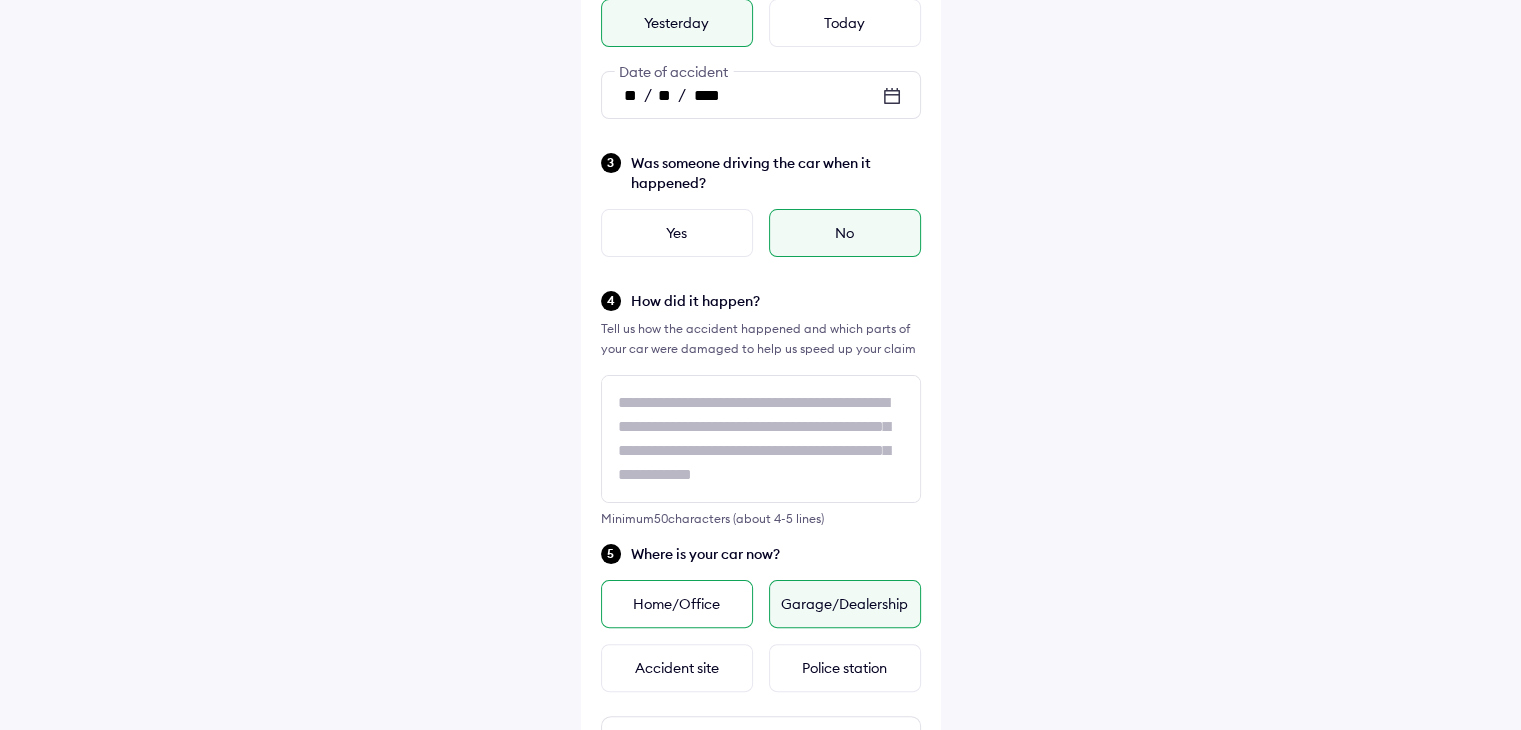 click on "Home/Office" at bounding box center (677, 604) 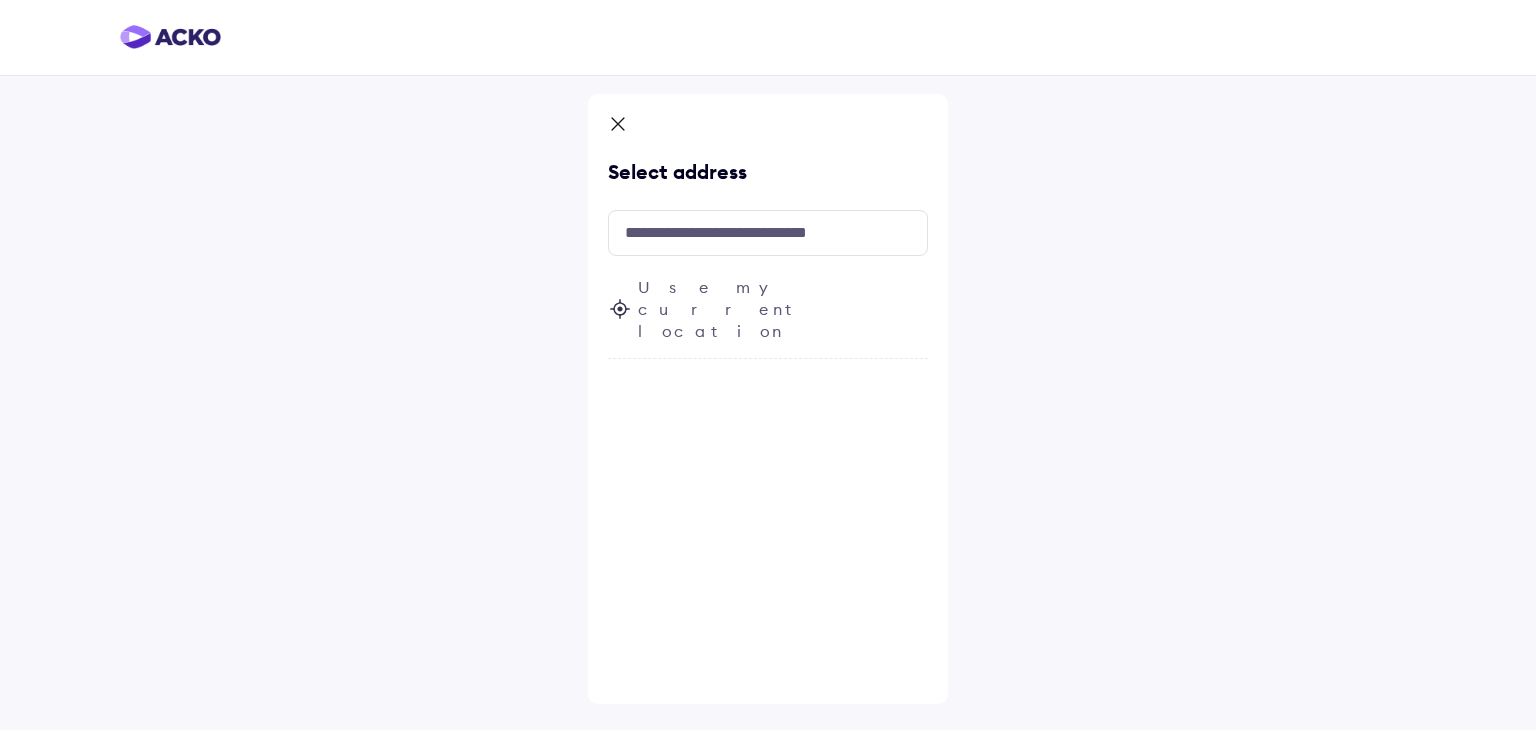 click 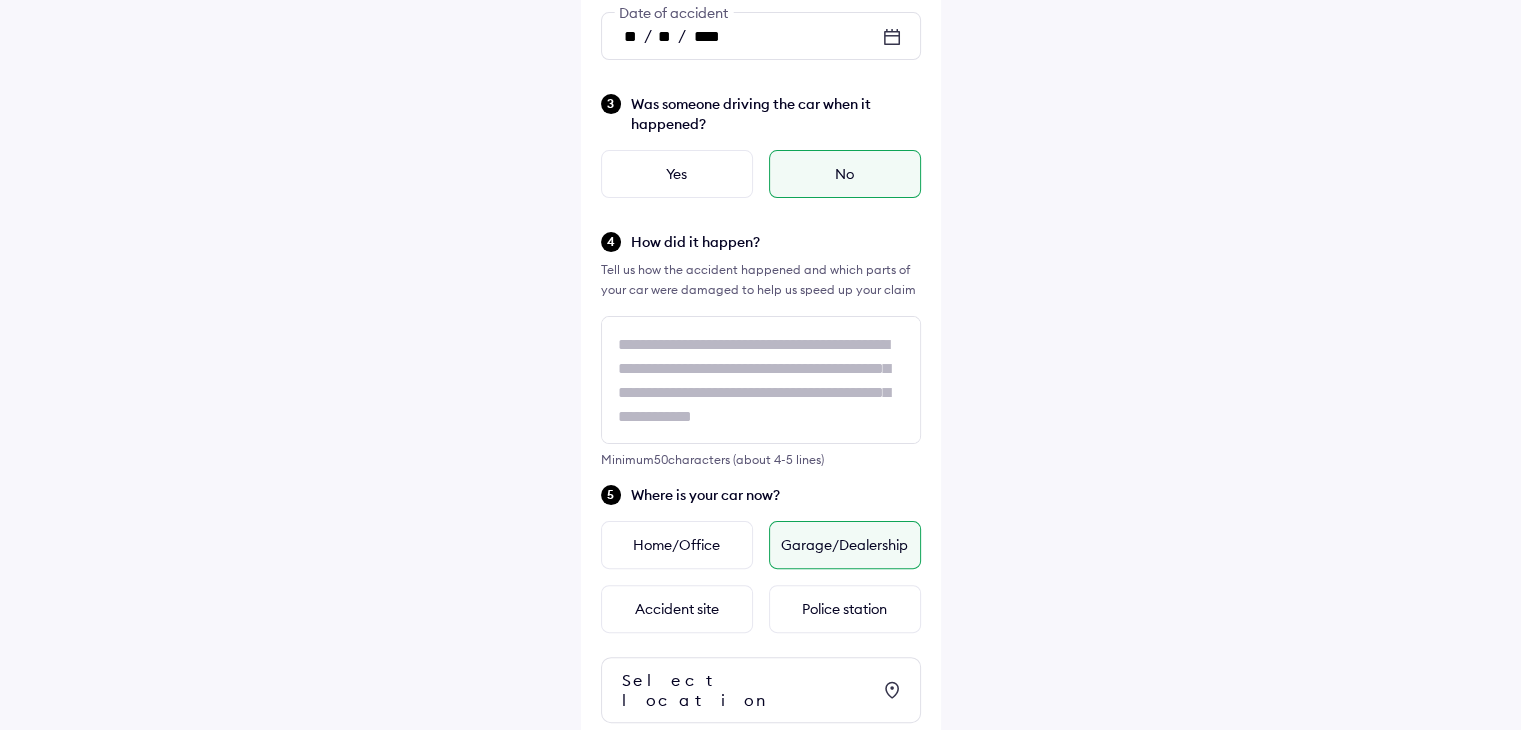 scroll, scrollTop: 559, scrollLeft: 0, axis: vertical 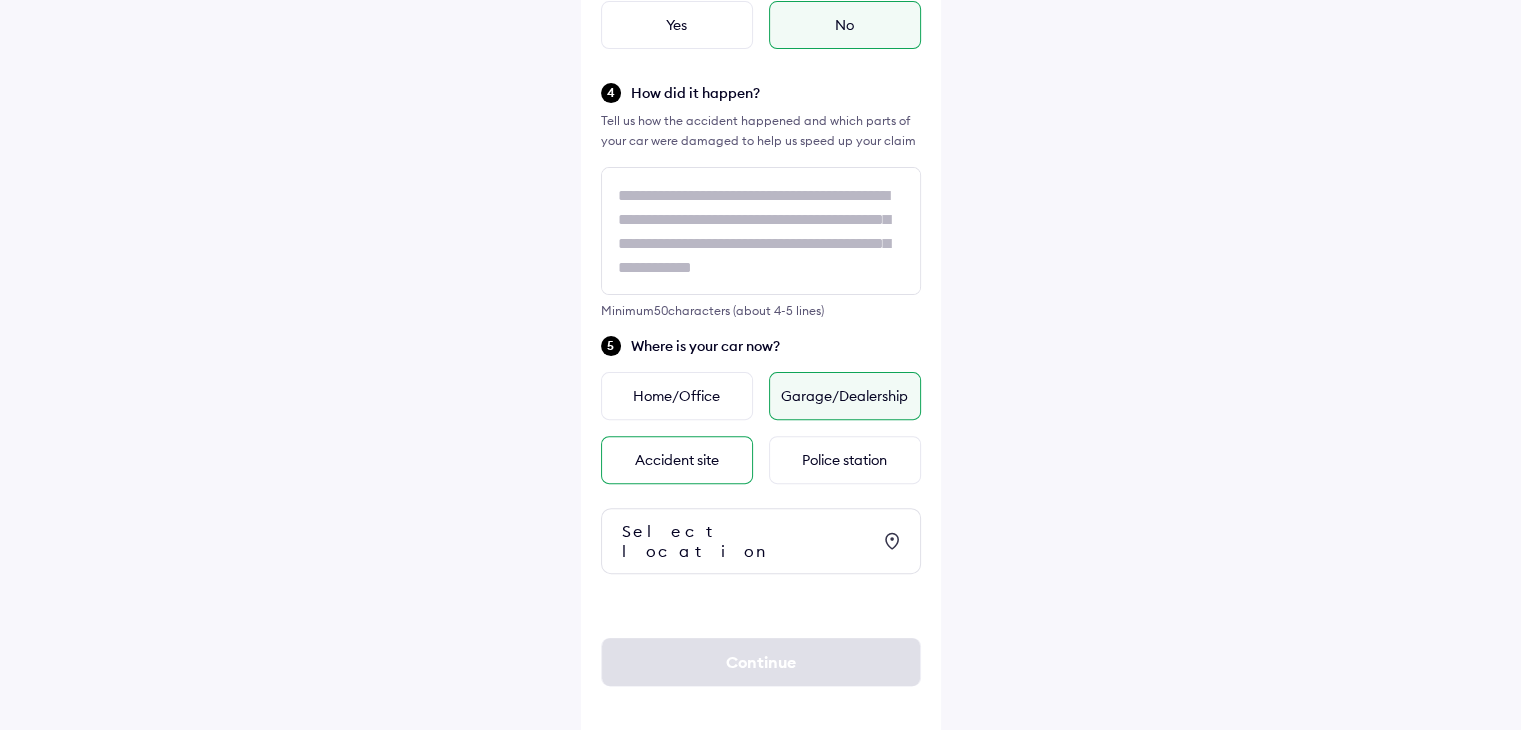 click on "Accident site" at bounding box center (677, 460) 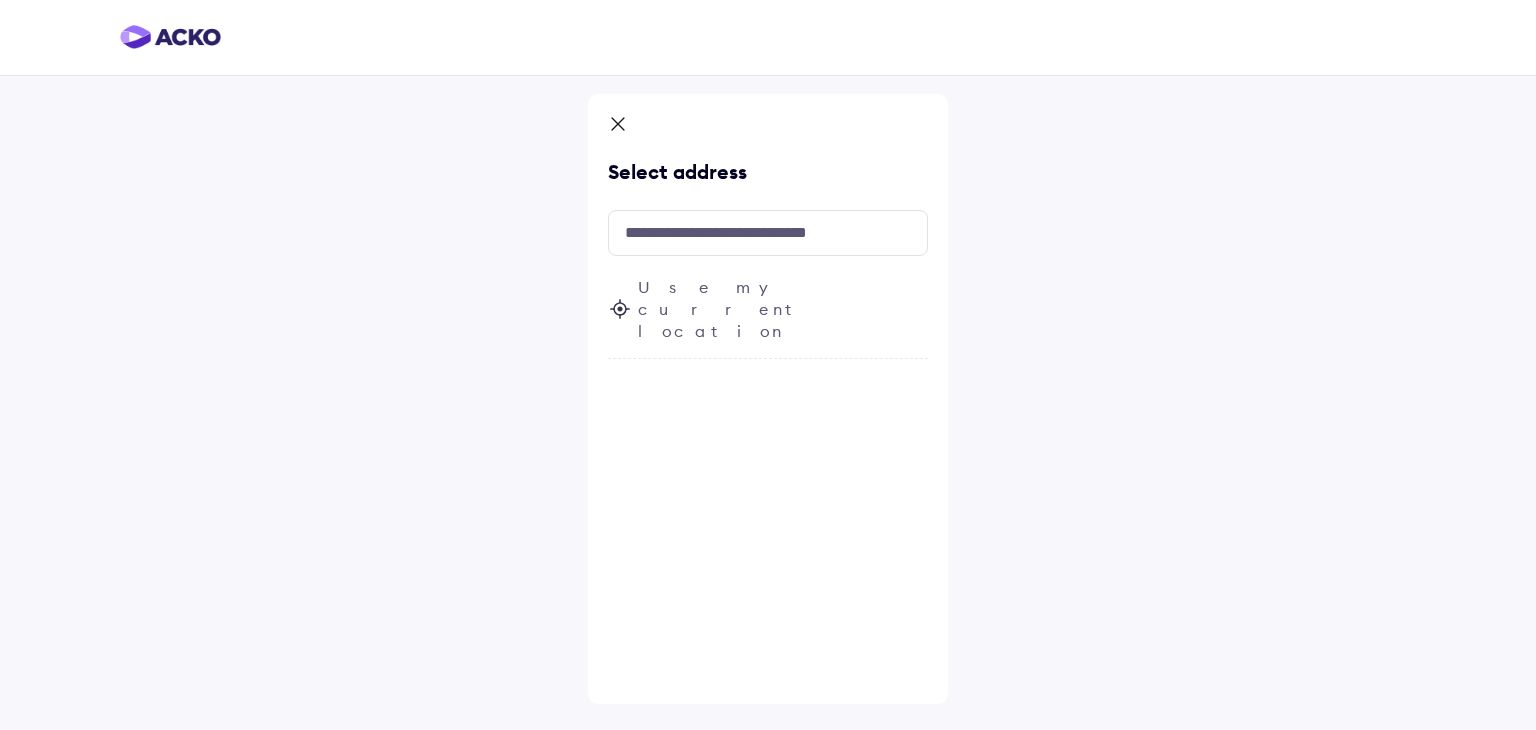 click 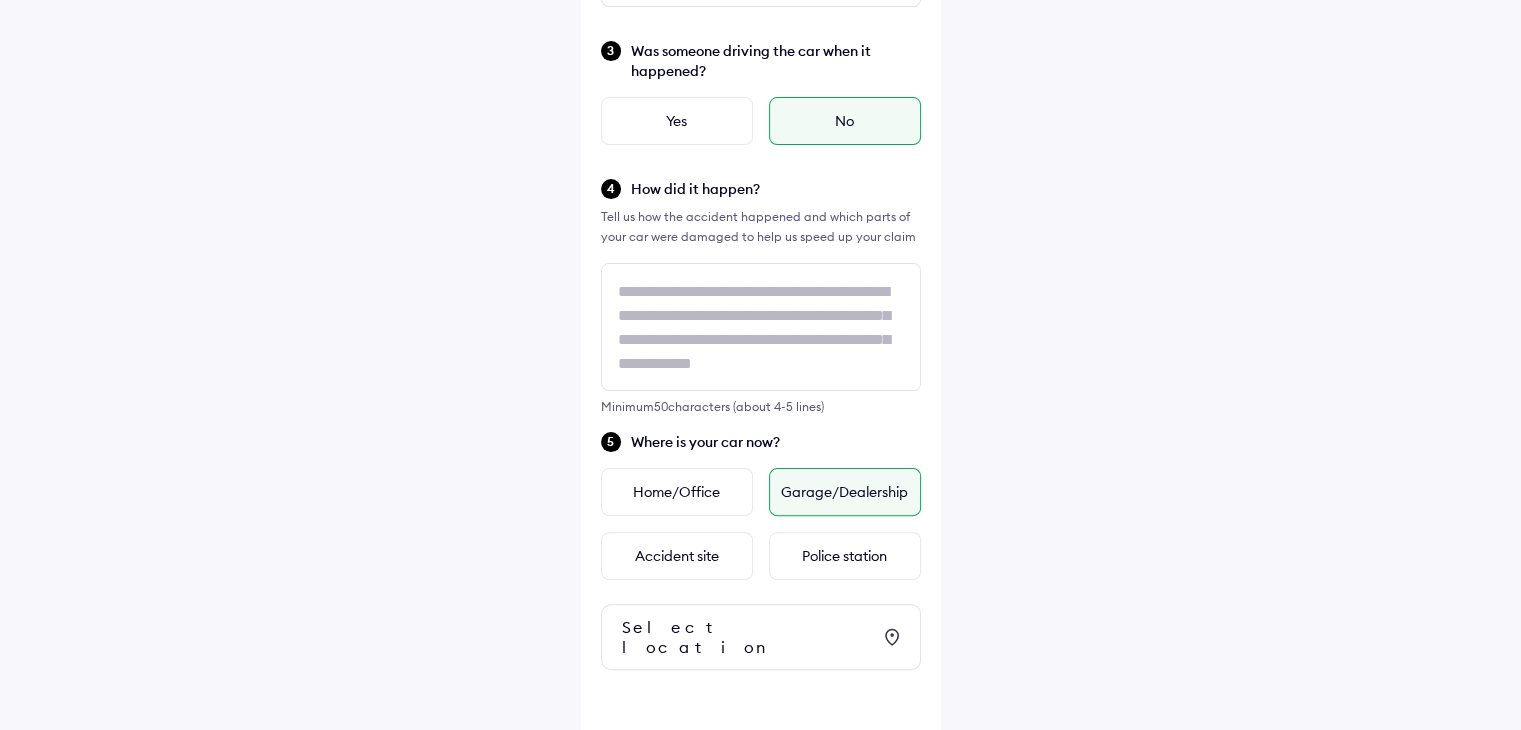 scroll, scrollTop: 559, scrollLeft: 0, axis: vertical 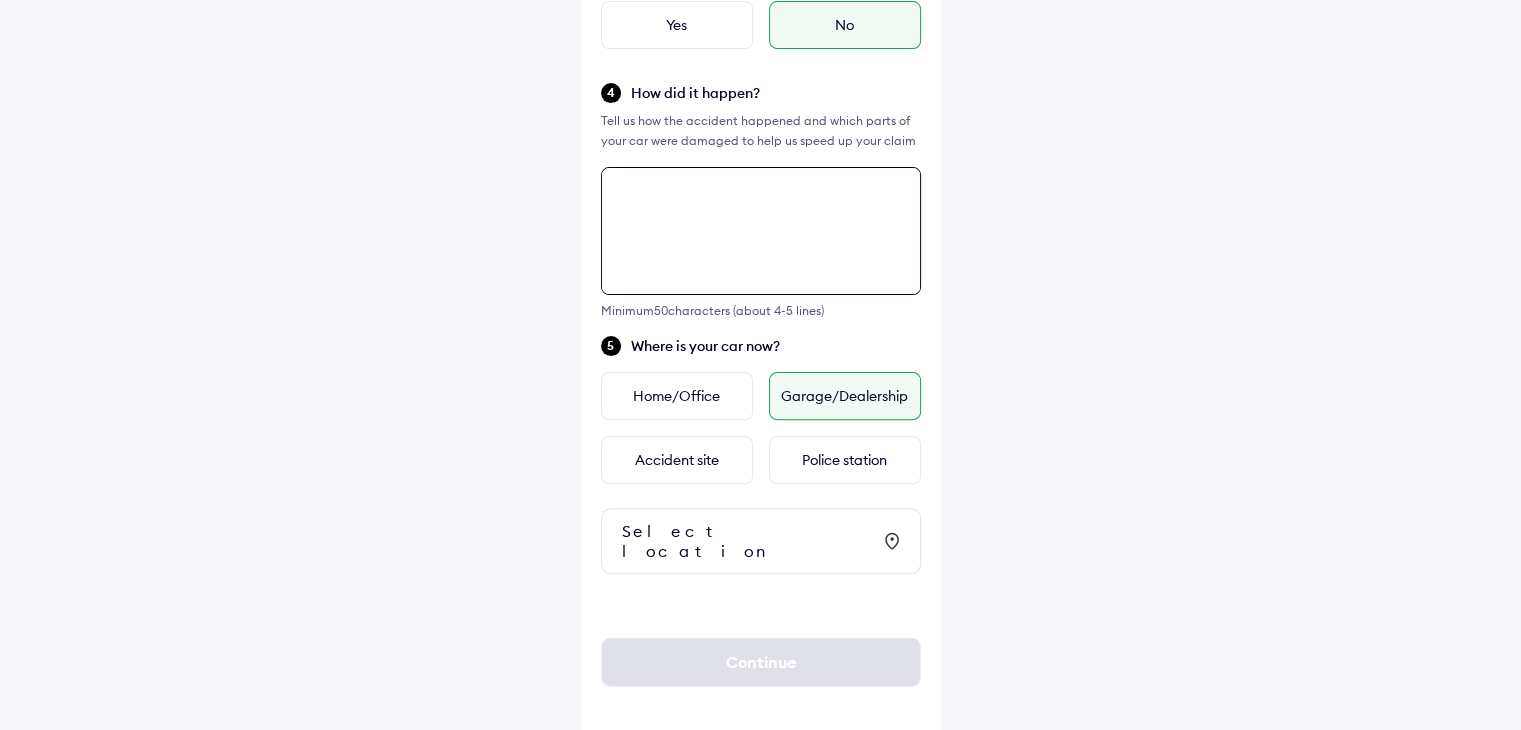 click at bounding box center (761, 231) 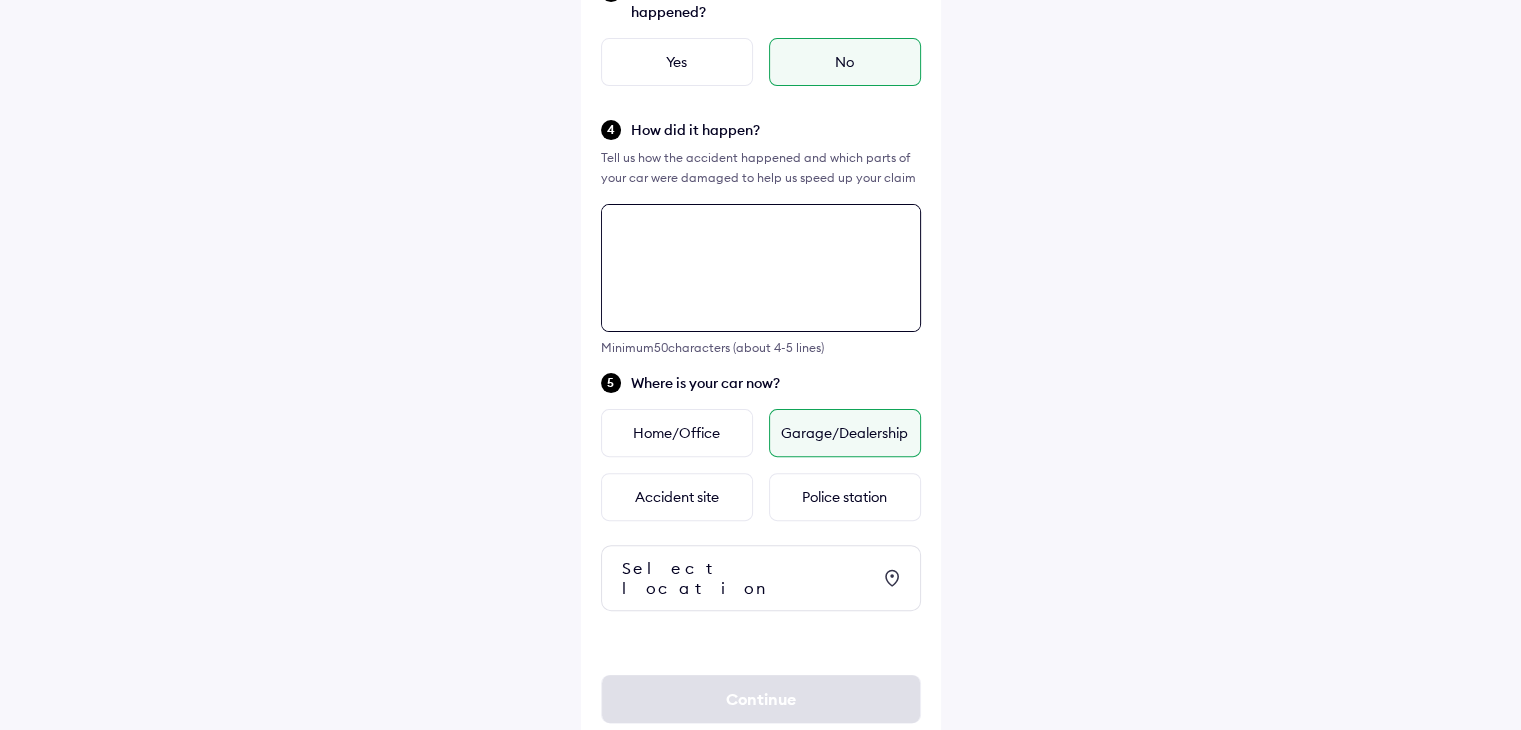 scroll, scrollTop: 559, scrollLeft: 0, axis: vertical 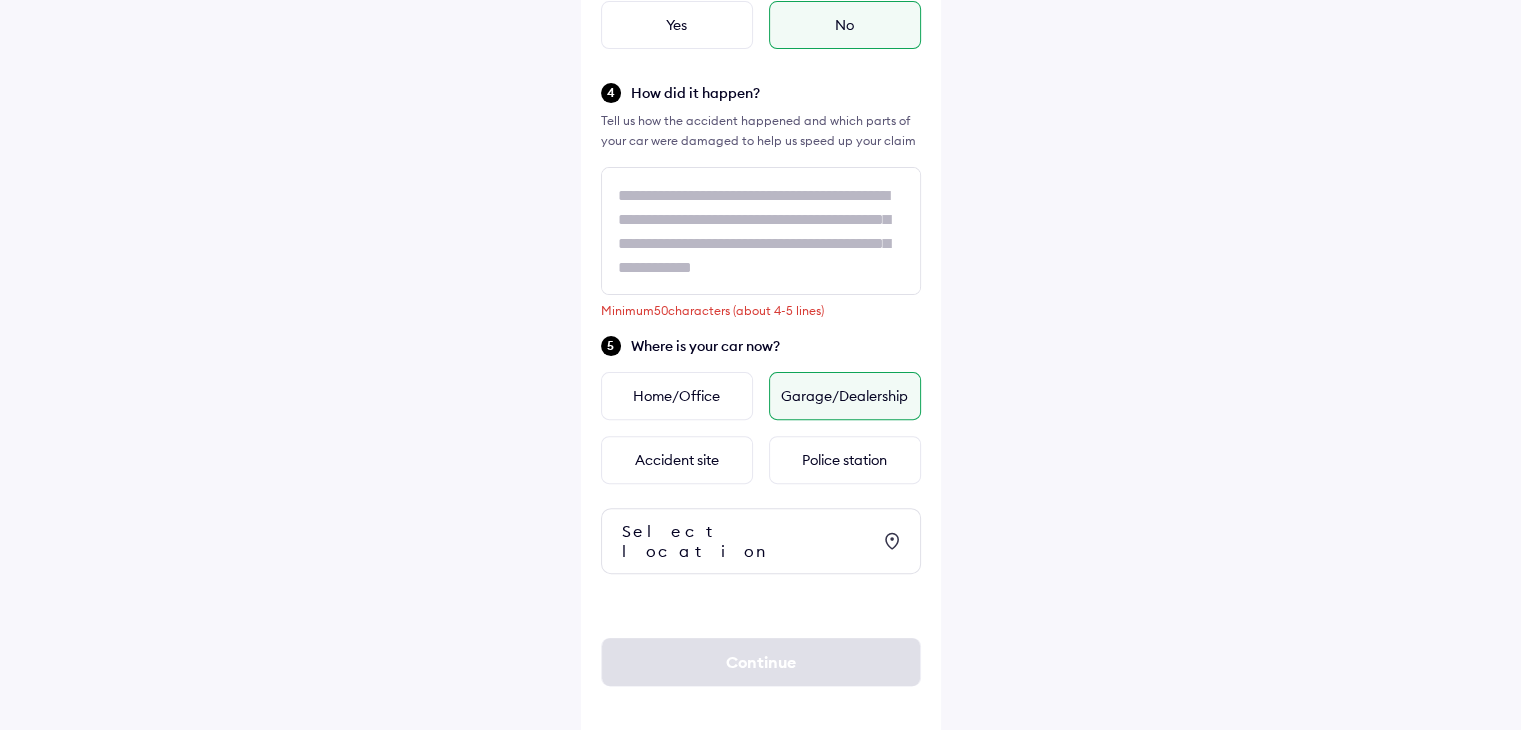 click on "Select location" at bounding box center [746, 541] 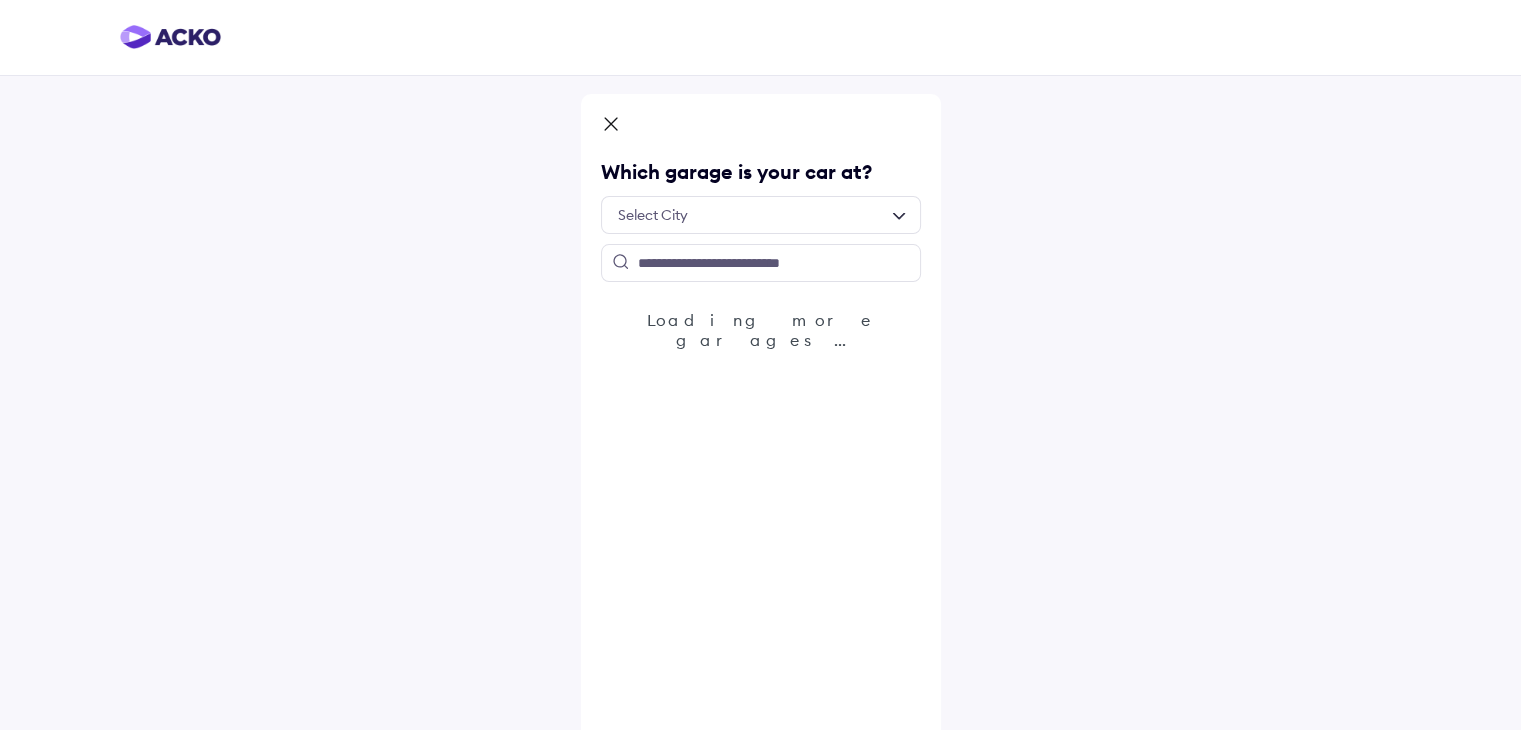 click at bounding box center (761, 215) 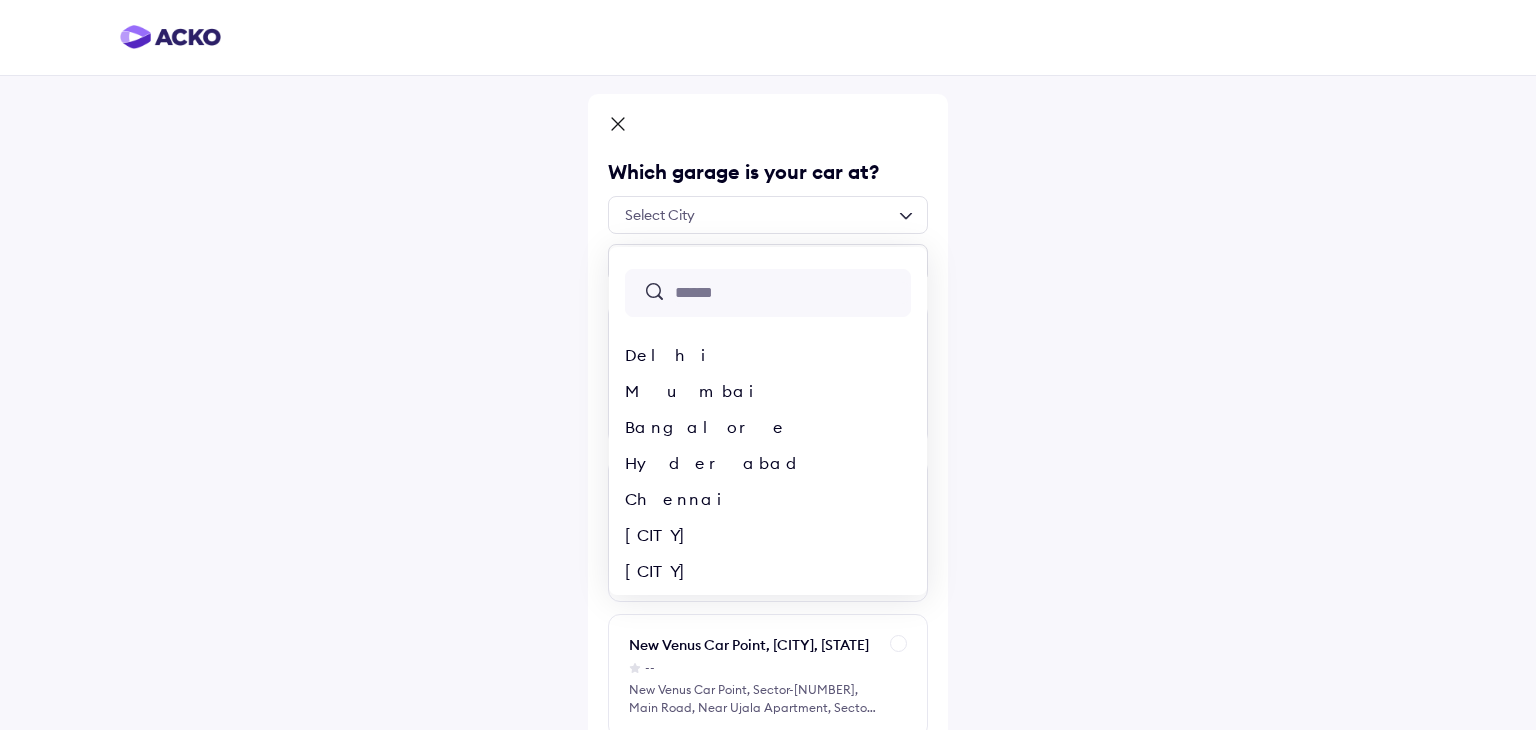 click on "Which garage is your car at?   [CITY] [CITY] [CITY] [CITY] [CITY] [CITY] [CITY] [CITY] [CITY] 24 Parganas Abu road Achalpur Adilabad Afzalpur Agartala Agra Ahmed Nagar Aizawl Ajmer Aklera Akola Alandur Alappuzha Alibag Aligarh Alipore Alirajpur Allahabad Almora Alwar Amalapuram Ambala Ambasamudram Ambedkar Nagar Ambur Amingaon Amravati Amreli Amritsar Amroha Anand Ananthapur Ananthnag An Middle Andaman Andaman Angul Annamayya Anugul Anupgarh Anuppur Anupshahr Arakalagudu Arakkonam Arani Araria Arasikere Ariyalur Arwal Ashok Nagar Aska Attingal Attuvampatti Auraiya Aurangabad Aurangabad(BH) Avinashi Ayodhya Azamgarh Badaun Badnawar Bagalkot Bageshwar Bagpat Bahraich Balaghat Balangir Balasore Baleswar Bali Ballia Baloda  Bazar Baloda Bazar Balotra Balrampur Banaskantha Banda Bandipur Banka Bankura Banswara Barabanki Baramati Baramulla Baran Barasat Bardhaman Bareilly Bargarh Bari Barkholo Barmer Barnala Barpeta Baruipur Barwani Bastar Basti Bathinda Beawar Beed Begusarai Belgaum [NUMBER]" at bounding box center [768, 429] 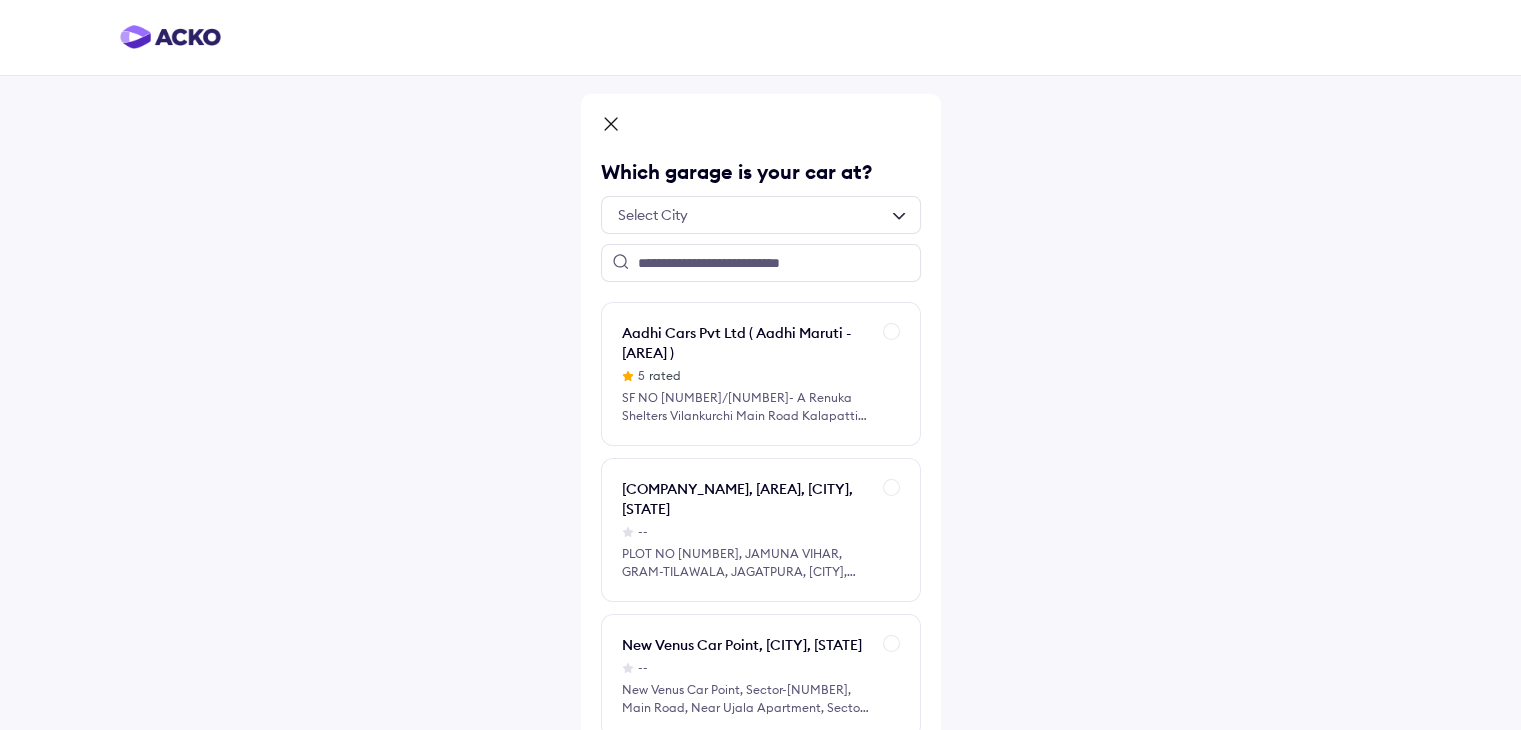 click 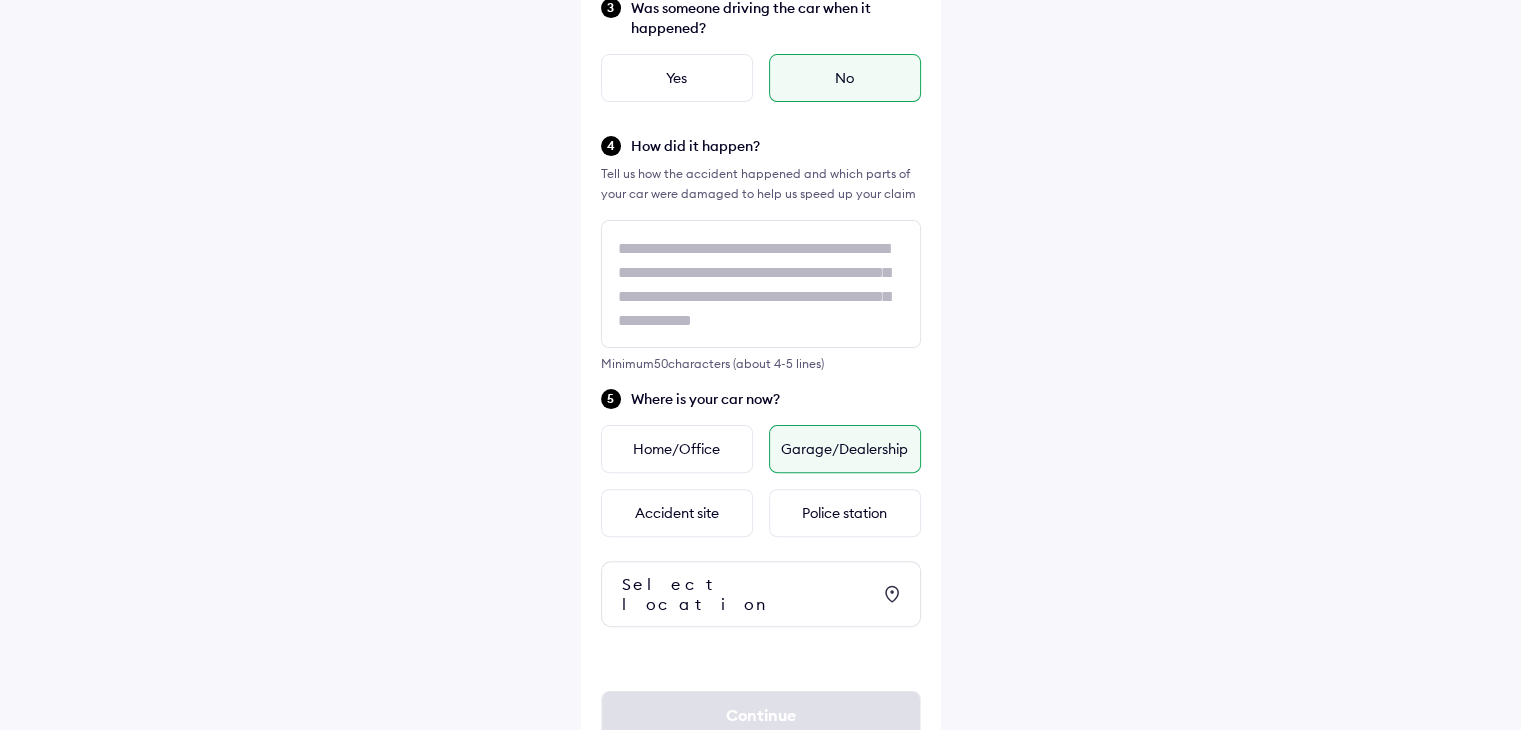 scroll, scrollTop: 559, scrollLeft: 0, axis: vertical 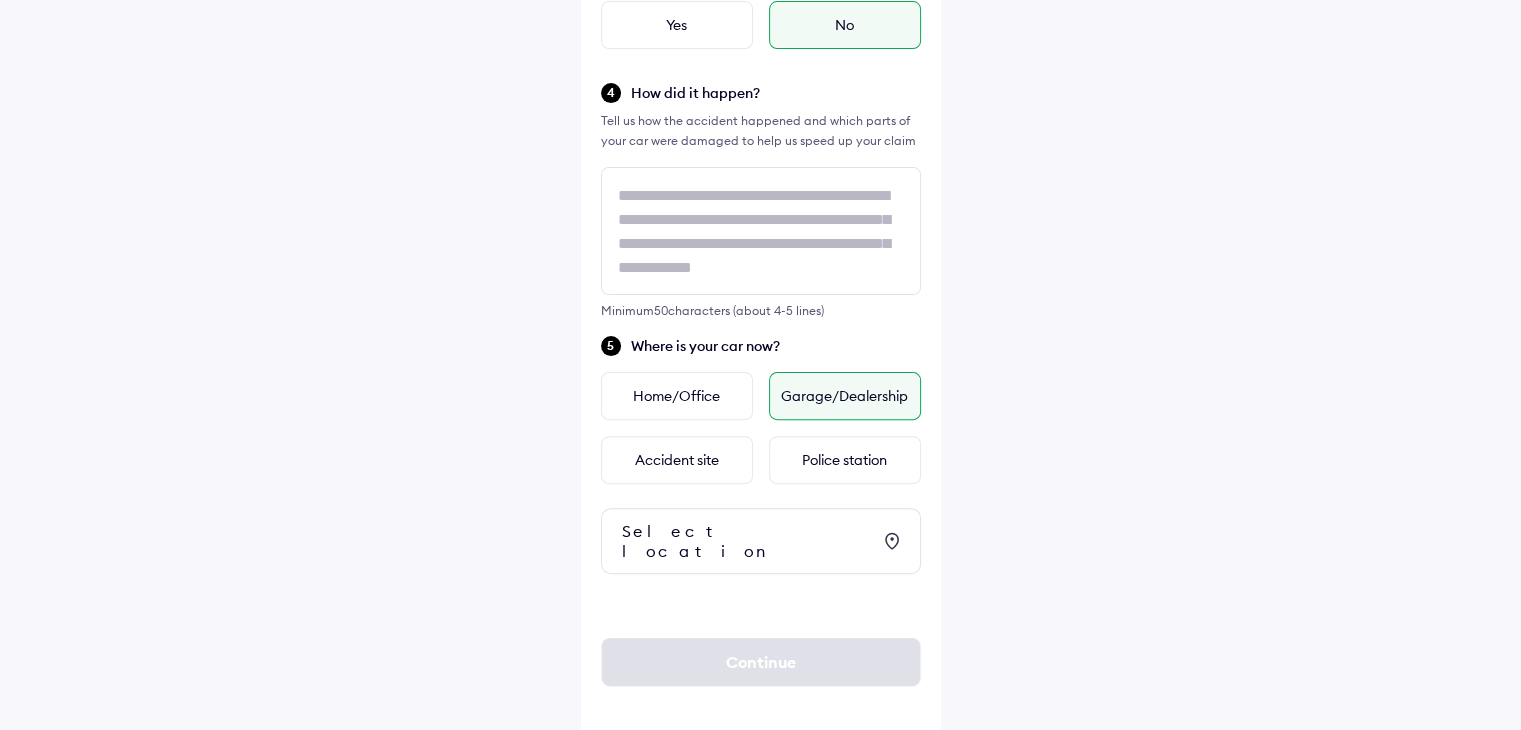 click on "Select location" at bounding box center (746, 541) 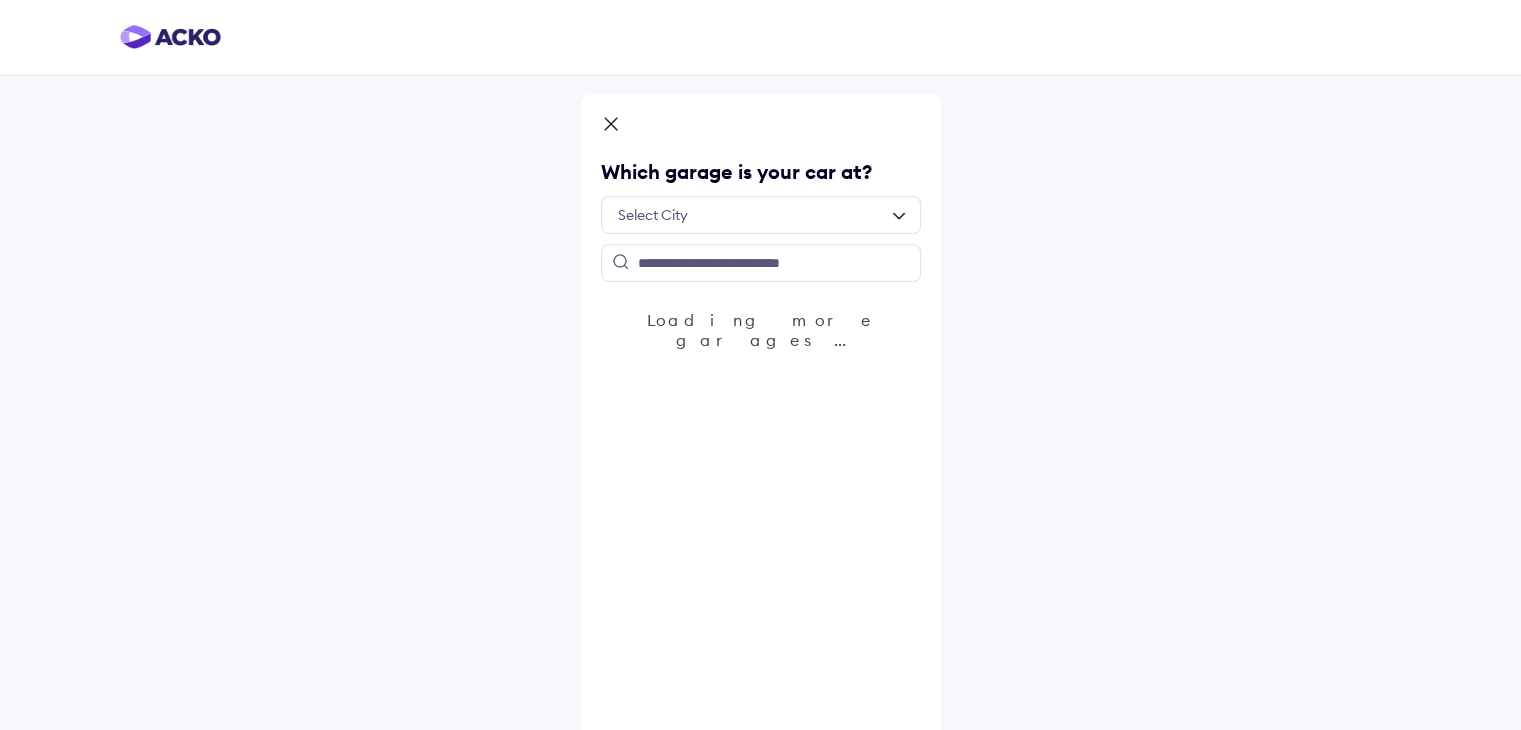 click at bounding box center (761, 215) 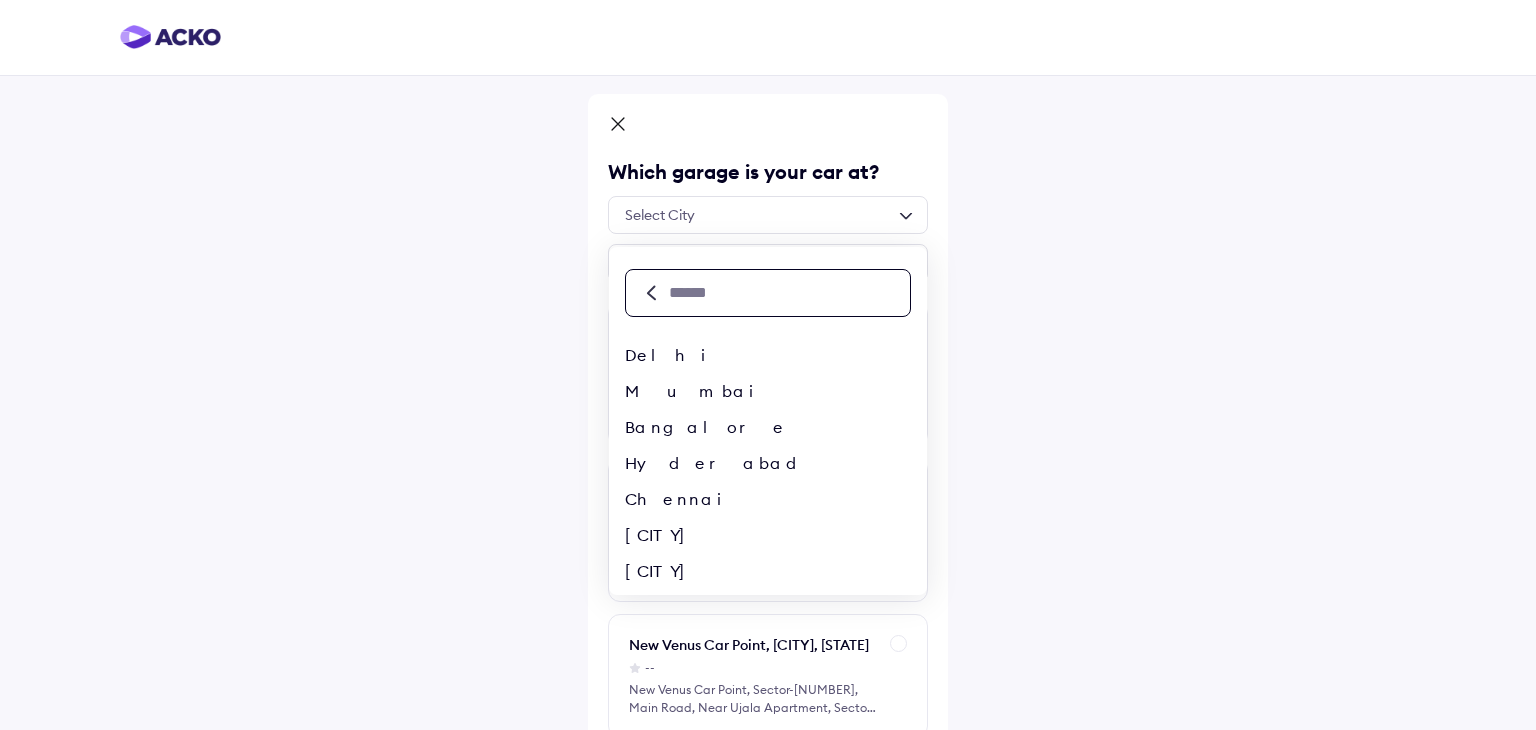 click at bounding box center [788, 293] 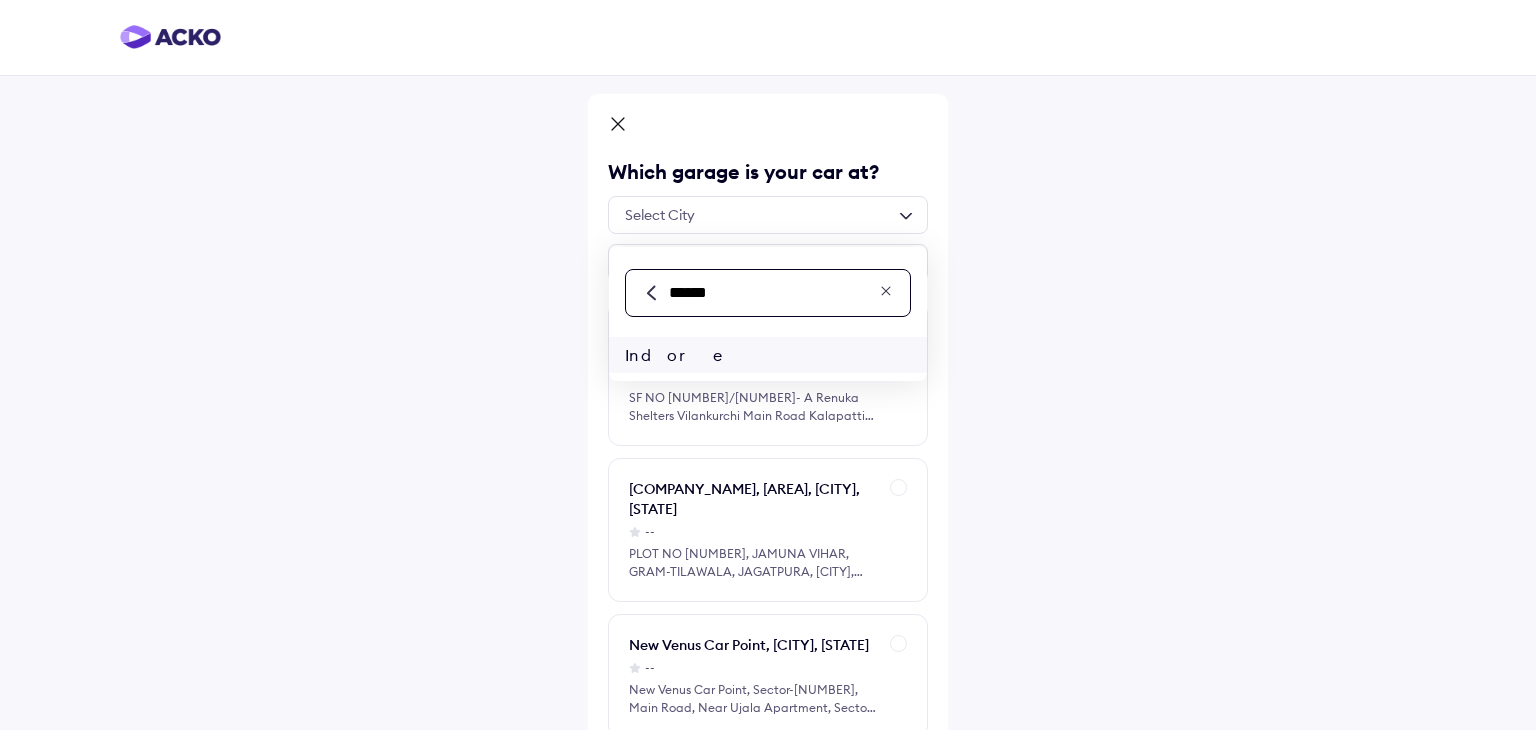 type on "******" 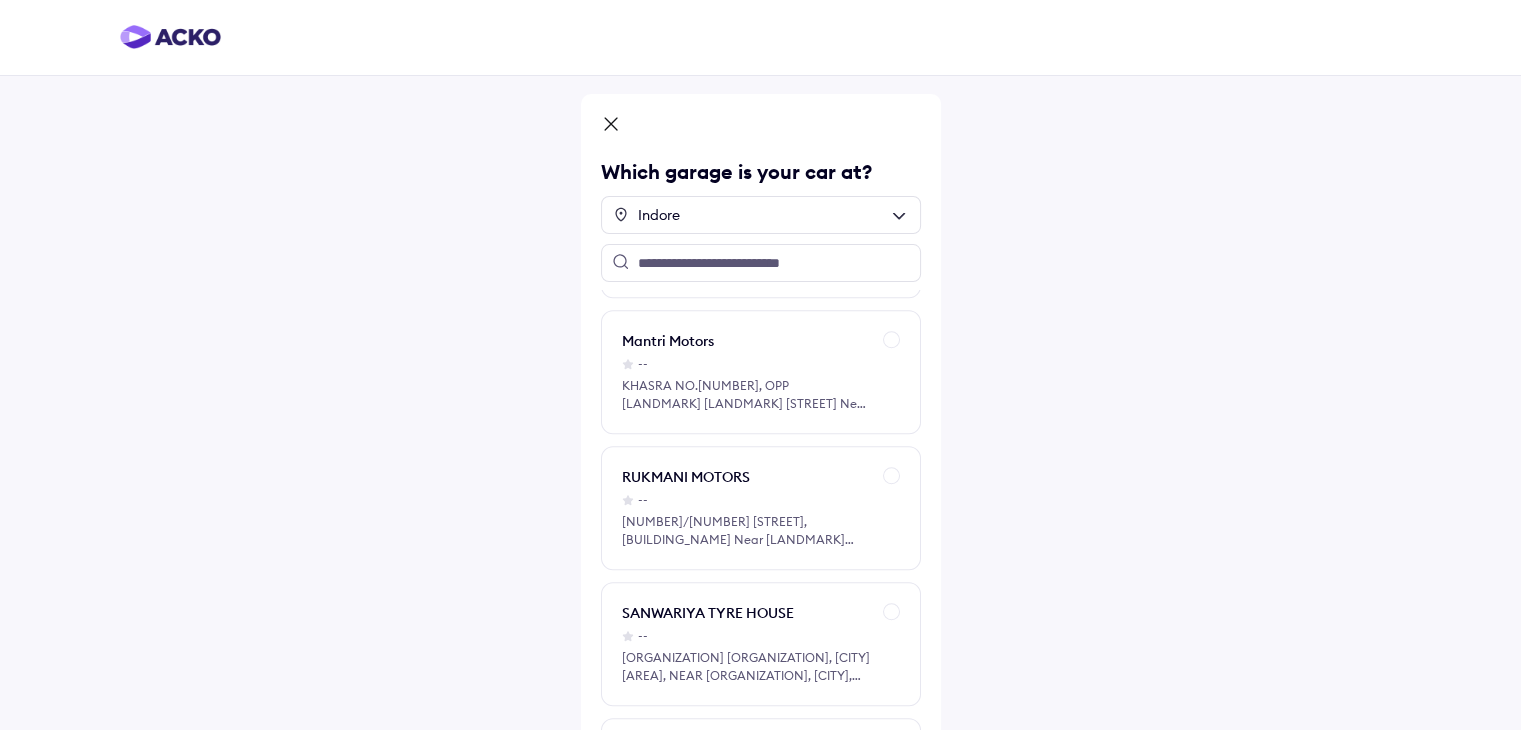 scroll, scrollTop: 1471, scrollLeft: 0, axis: vertical 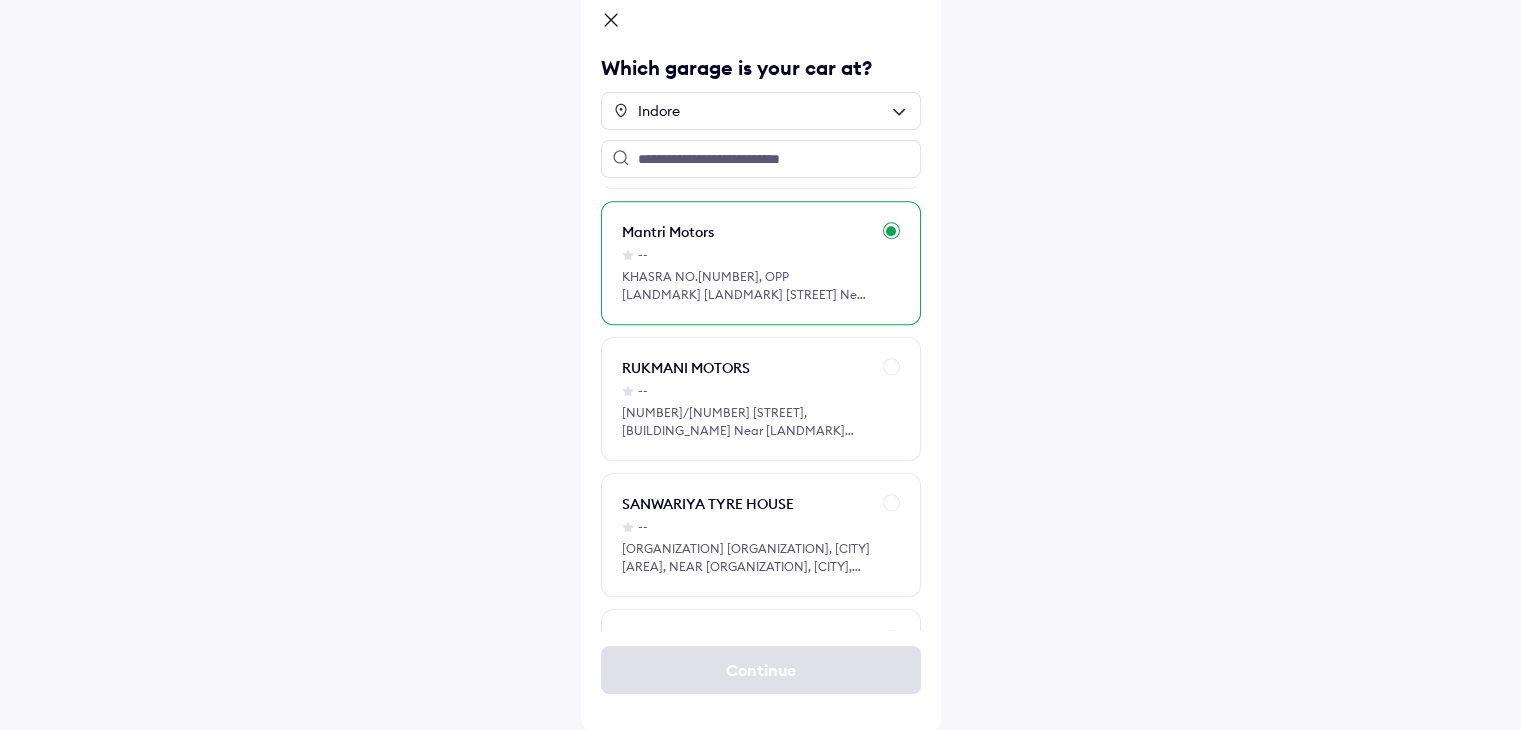 click on "[BUSINESS_NAME] -- [ADDRESS_DETAIL], OPP [BUSINESS_NAME] [SCHOOL_NAME], [ROAD], NEAR [AREA], [CITY], [STATE], [POSTAL_CODE]" at bounding box center [761, 263] 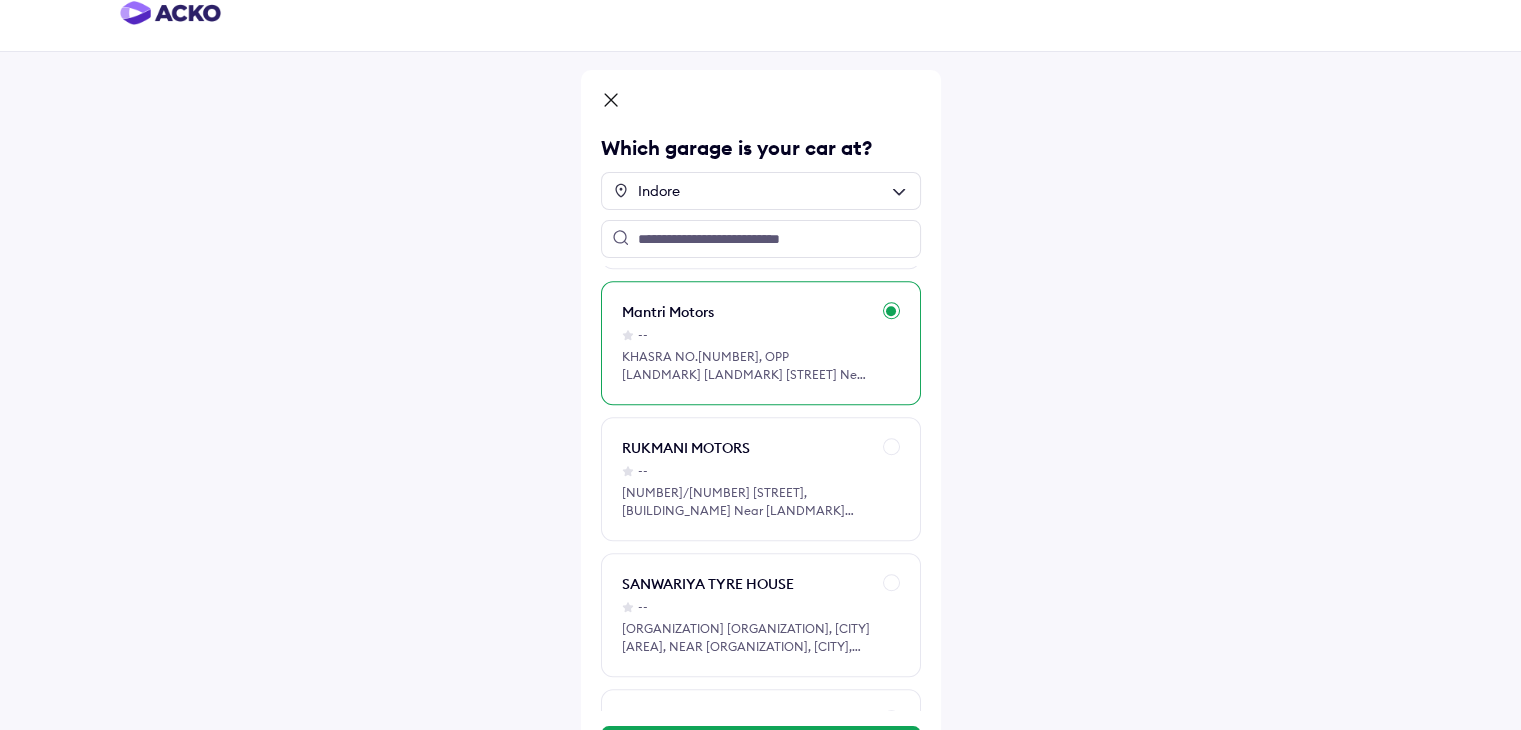 scroll, scrollTop: 104, scrollLeft: 0, axis: vertical 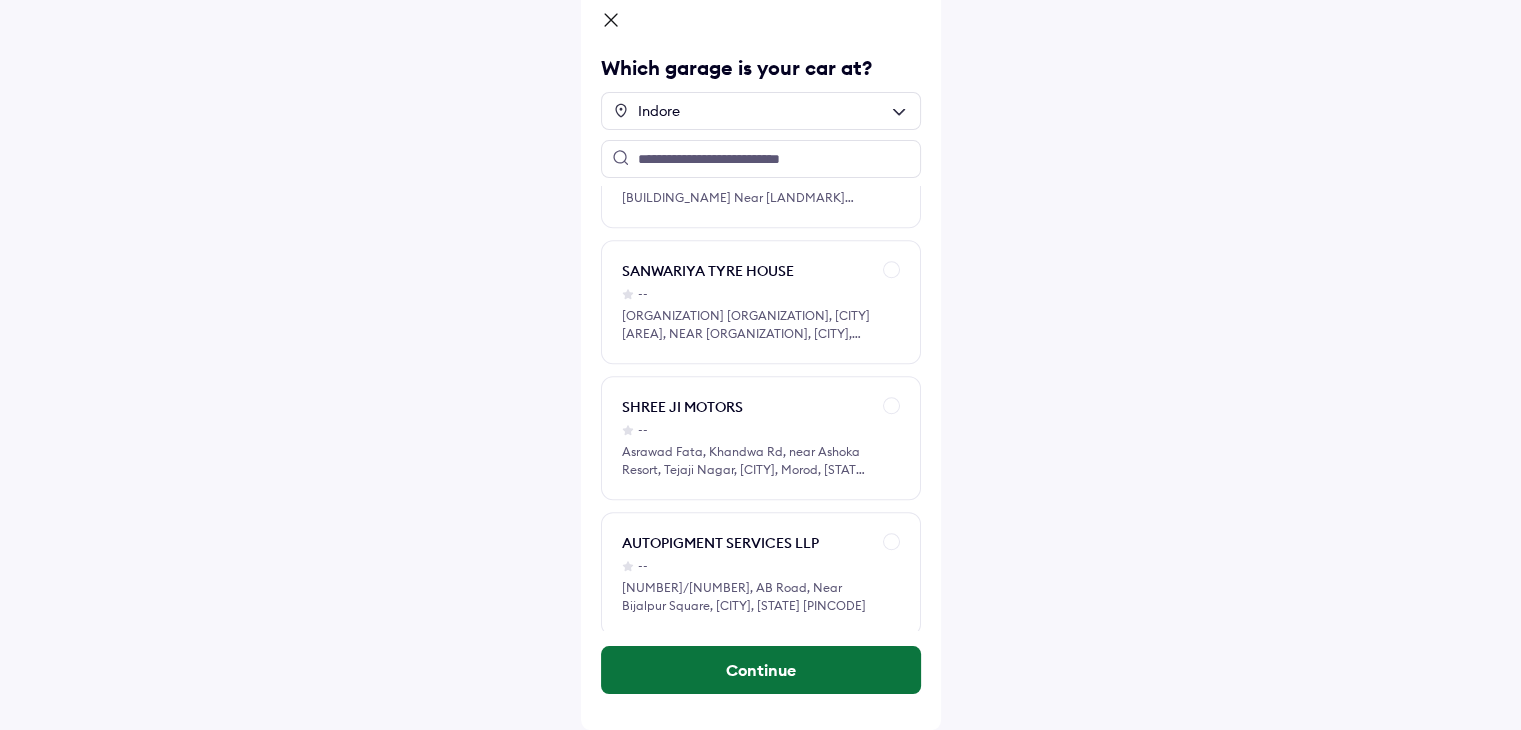 click on "Continue" at bounding box center (761, 670) 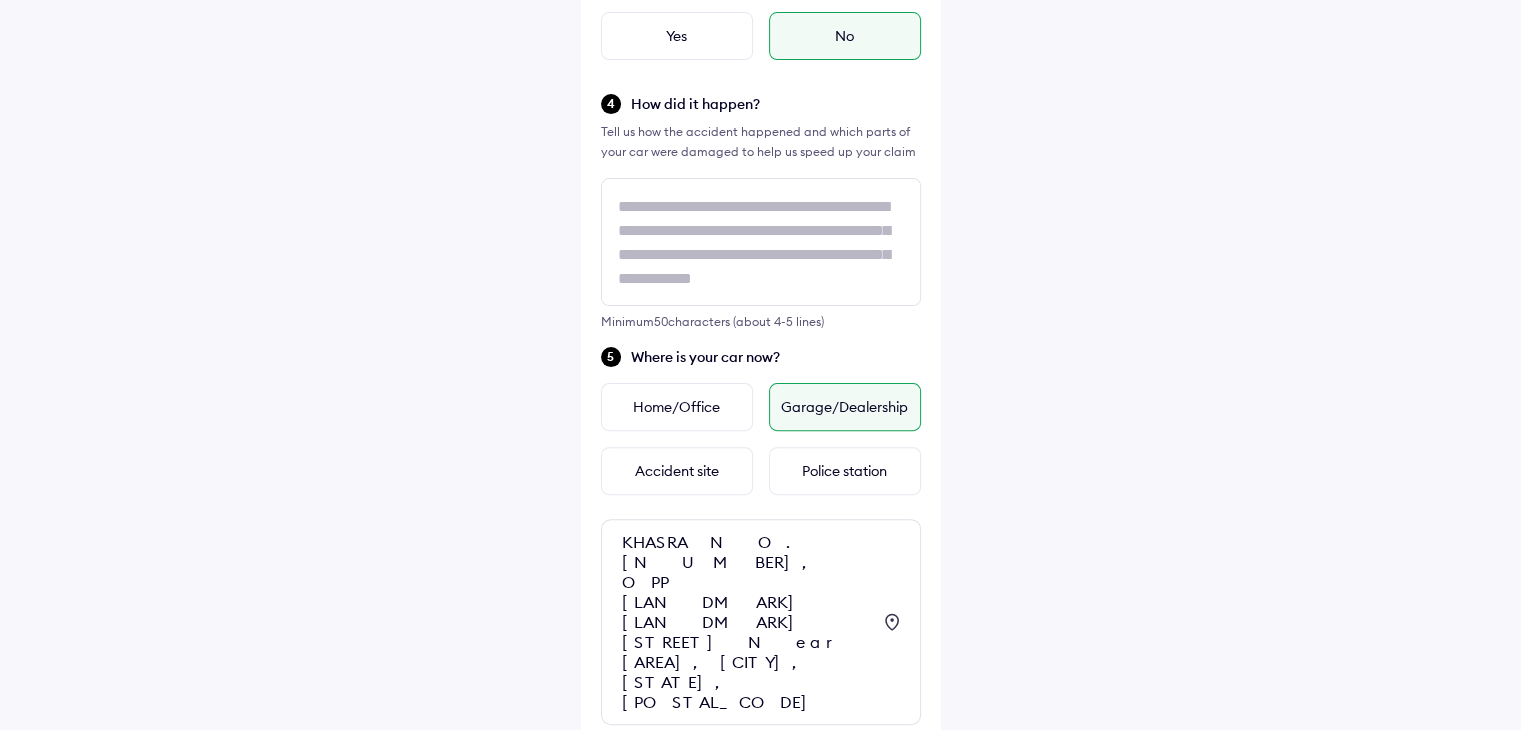 scroll, scrollTop: 635, scrollLeft: 0, axis: vertical 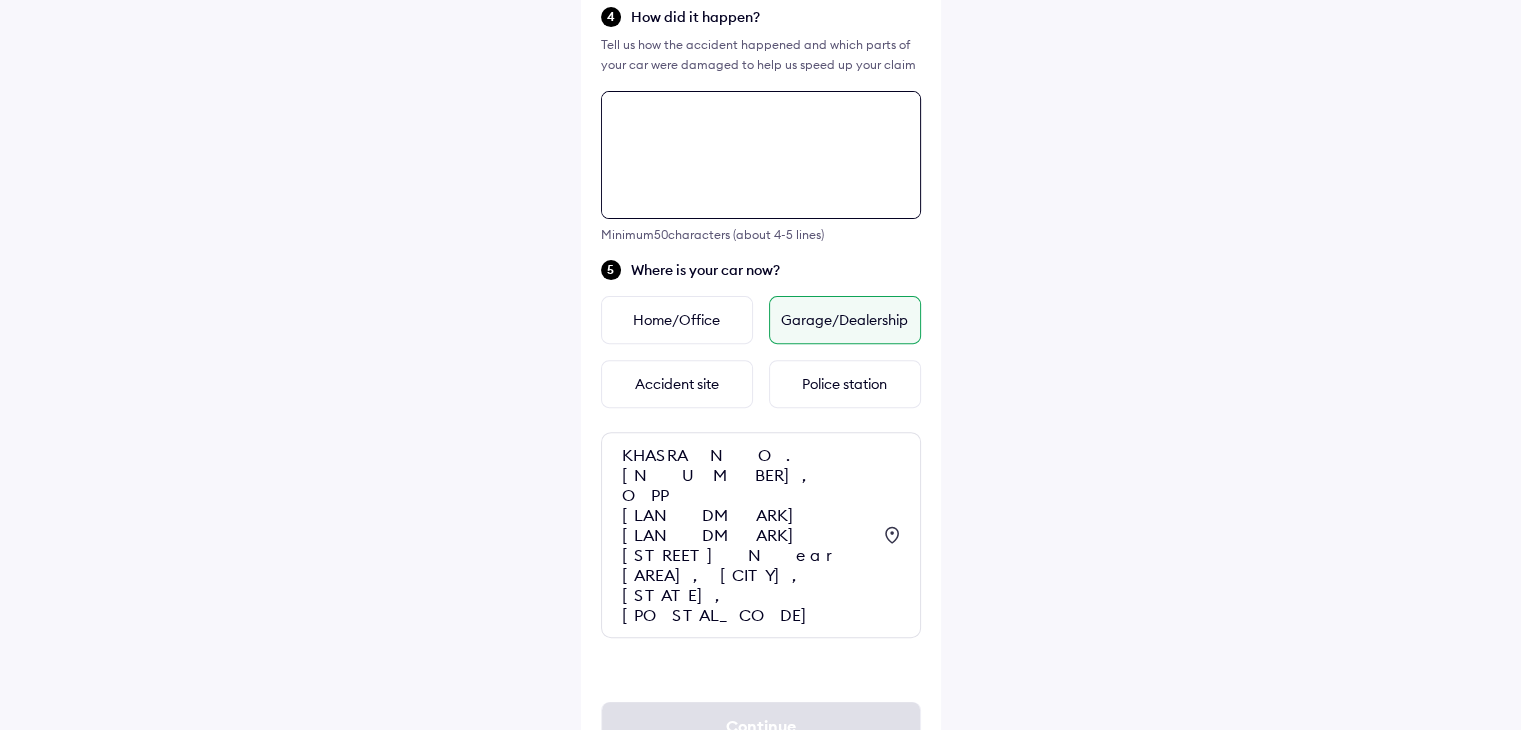 click at bounding box center [761, 155] 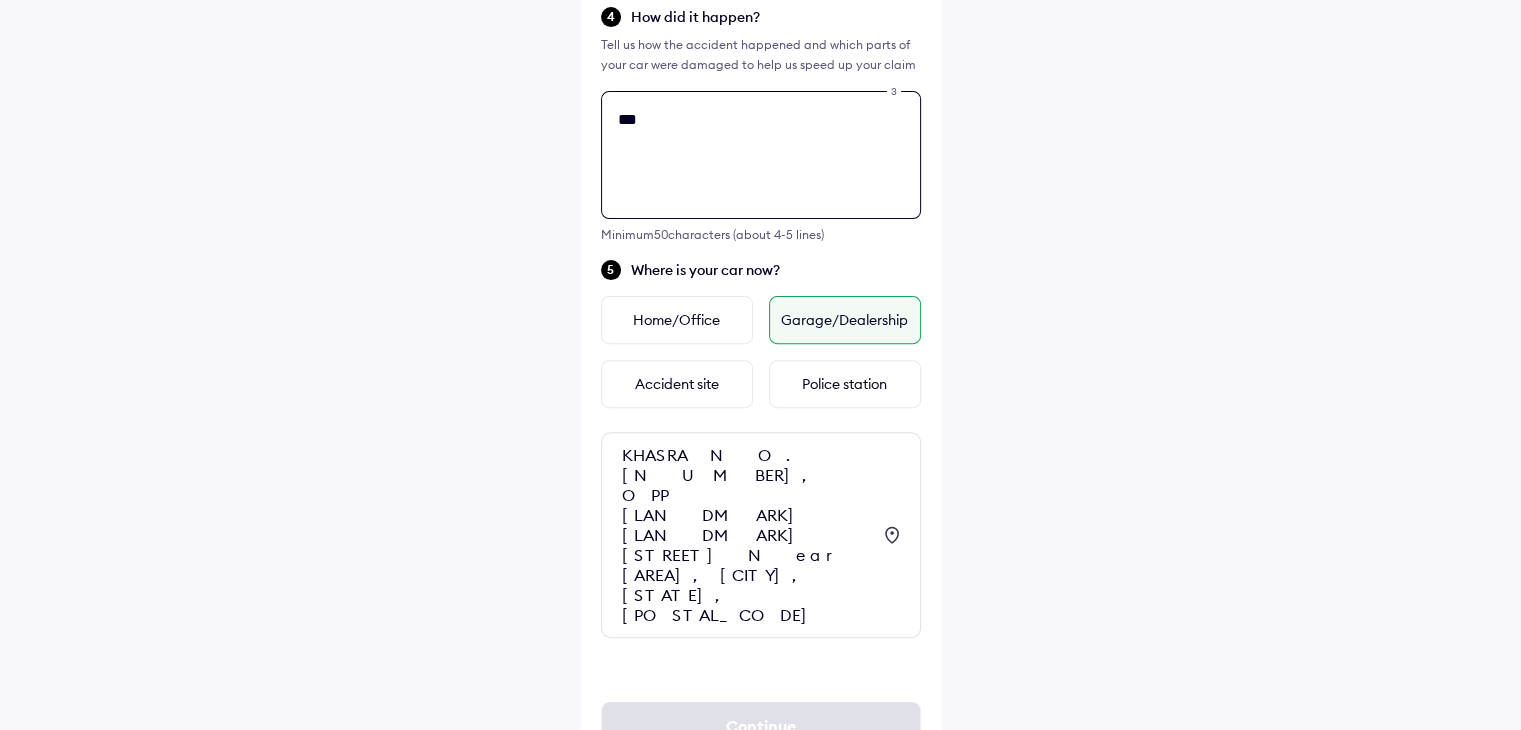 type on "***" 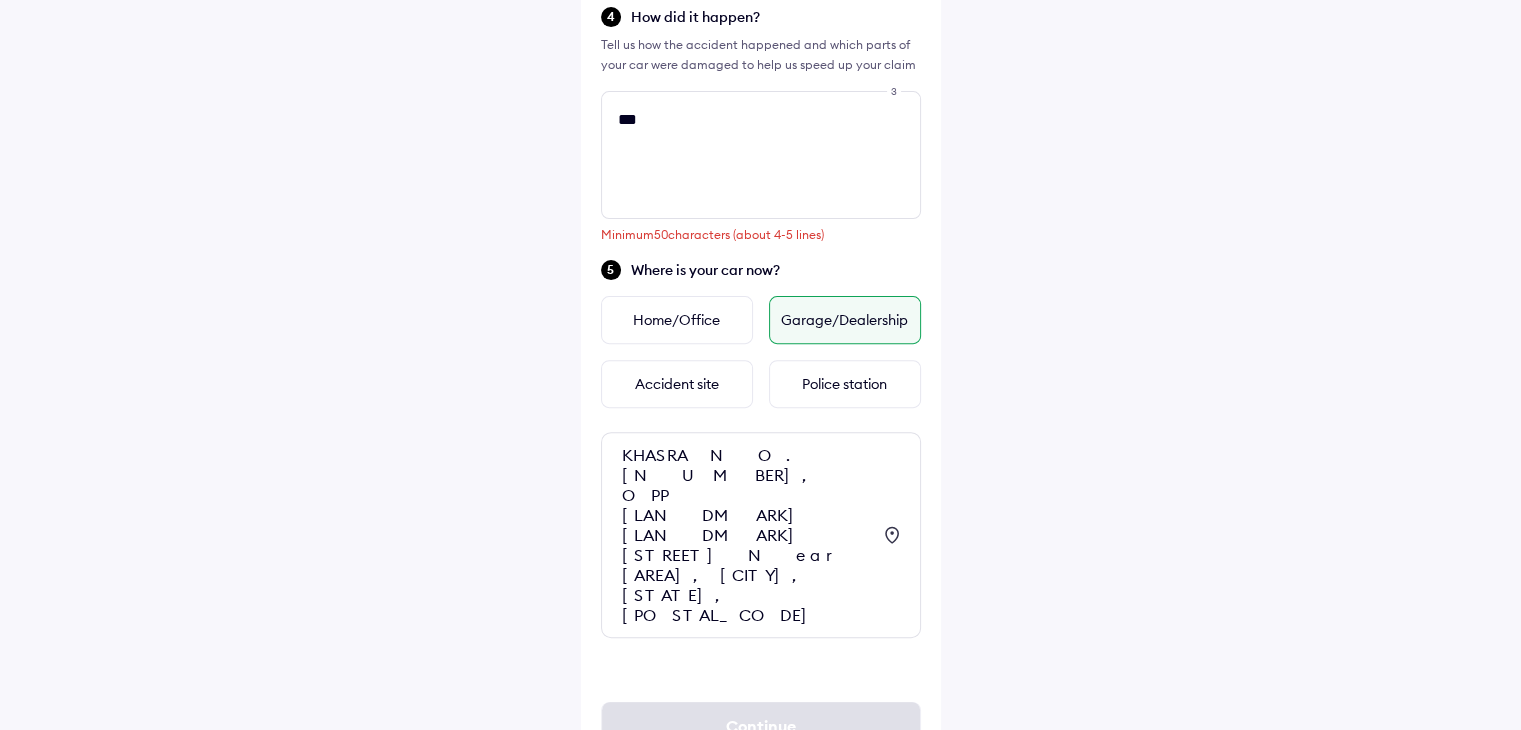 click on "Help Tell us about the accident Did the accident result in any deaths or serious injuries? Yes No When did it happen? Yesterday Today ** / ** / **** Date of accident Was someone driving the car when it happened? Yes No How did it happen? Tell us how the accident happened and which parts of your car were damaged to help us speed up your claim *** Minimum  50  characters (about 4-5 lines) Where is your car now? Home/Office Garage/Dealership Accident site Police station [AREA], OPP [ORGANIZATION], [STREET] NEAR [AREA], [CITY], [STATE], [POSTAL_CODE] Continue" at bounding box center (760, 87) 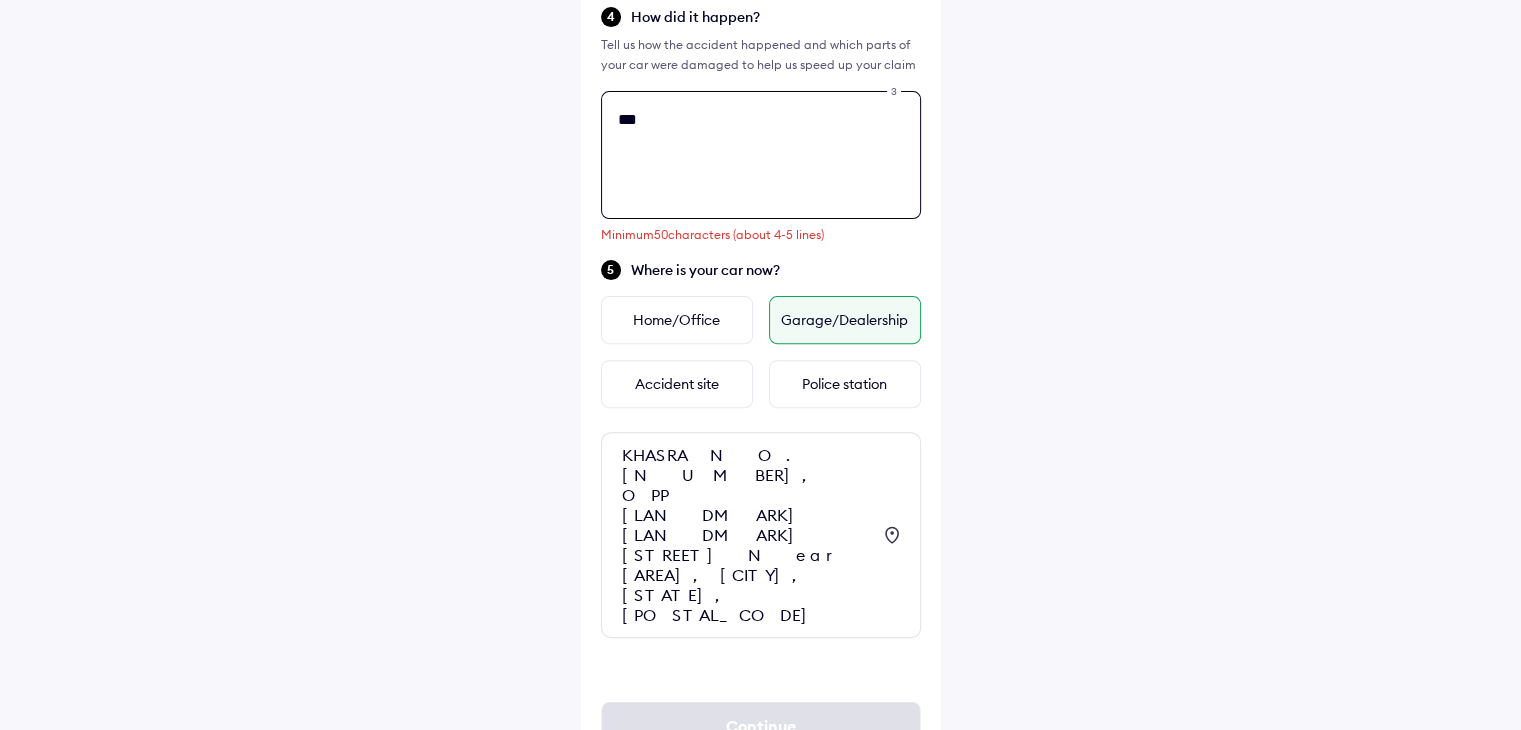 drag, startPoint x: 802, startPoint y: 211, endPoint x: 715, endPoint y: 152, distance: 105.11898 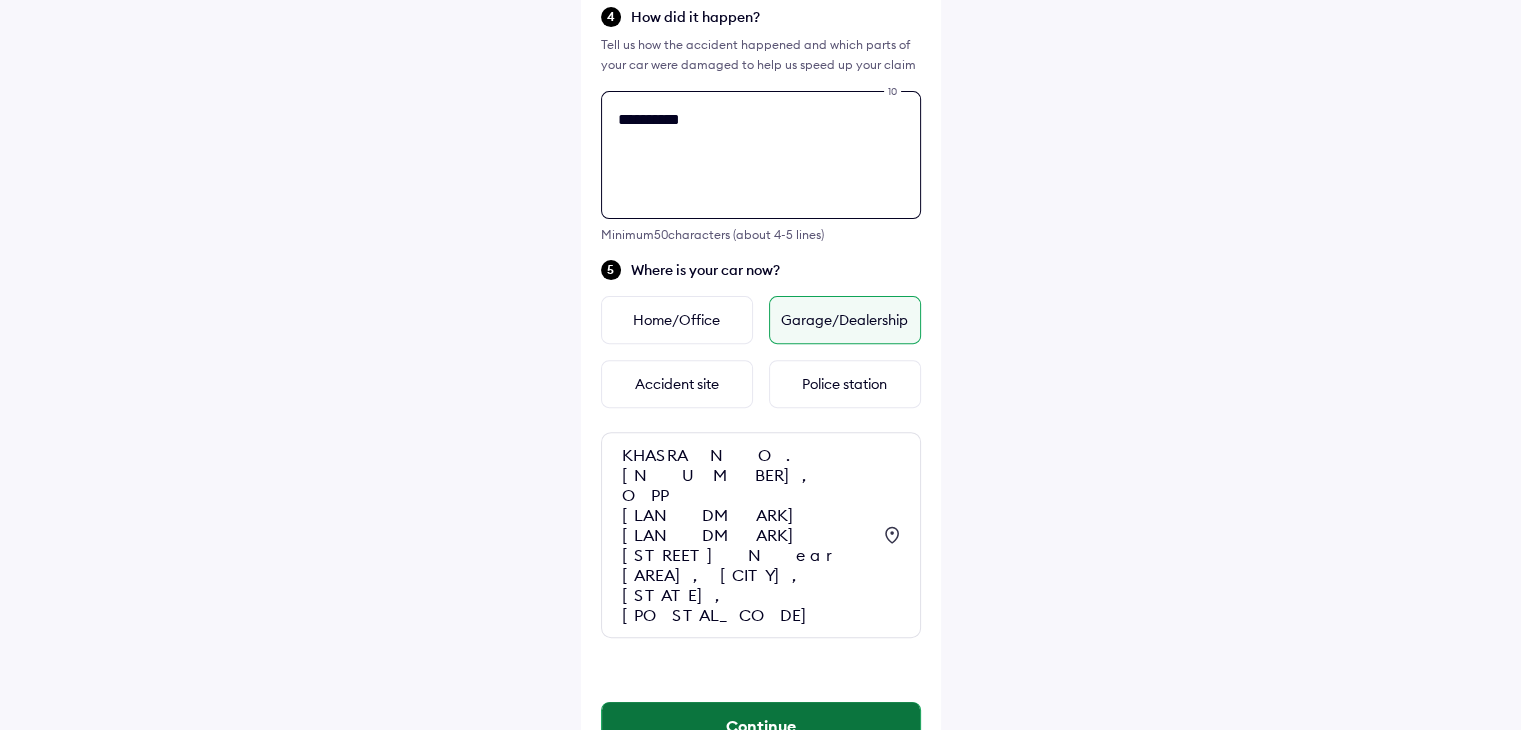 type on "**********" 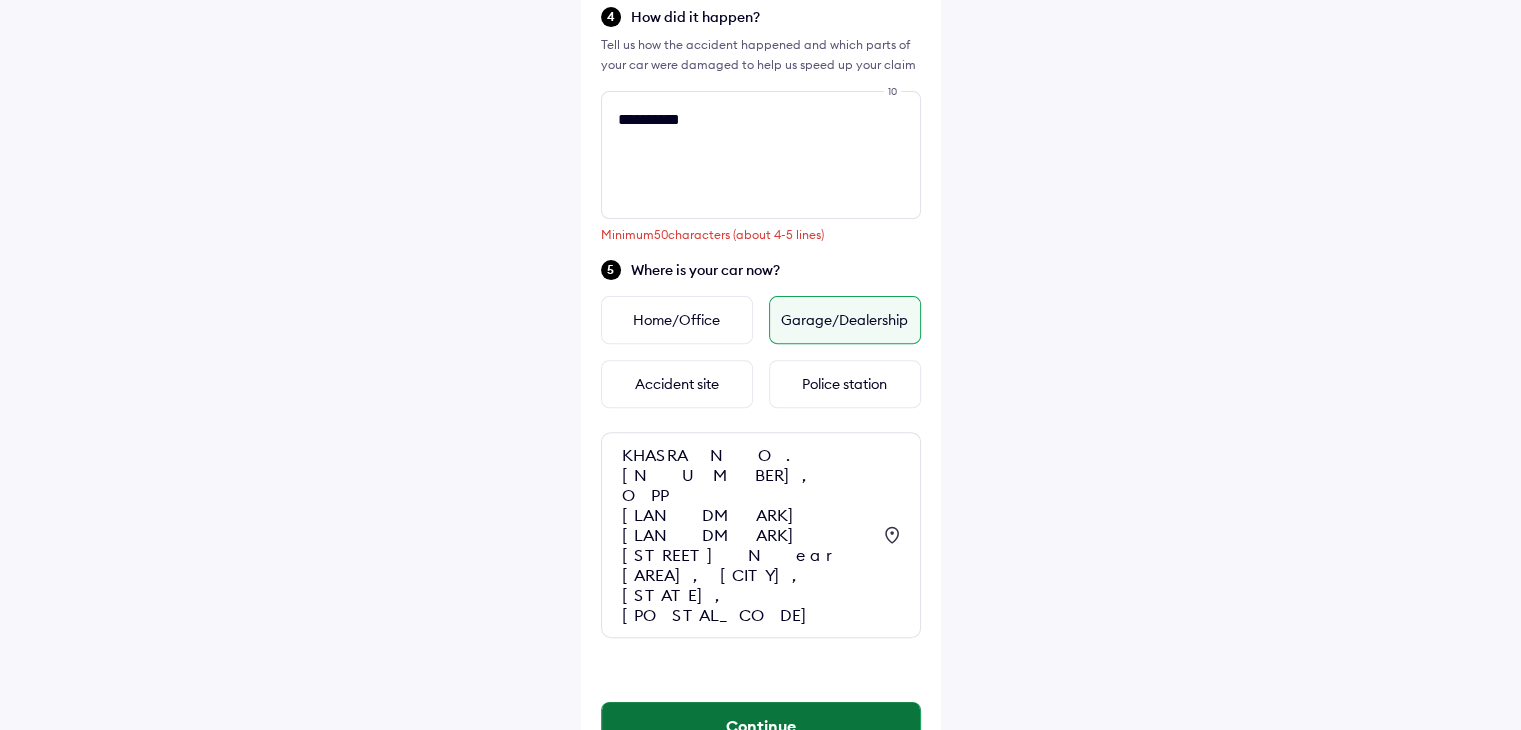 click on "Continue" at bounding box center [761, 726] 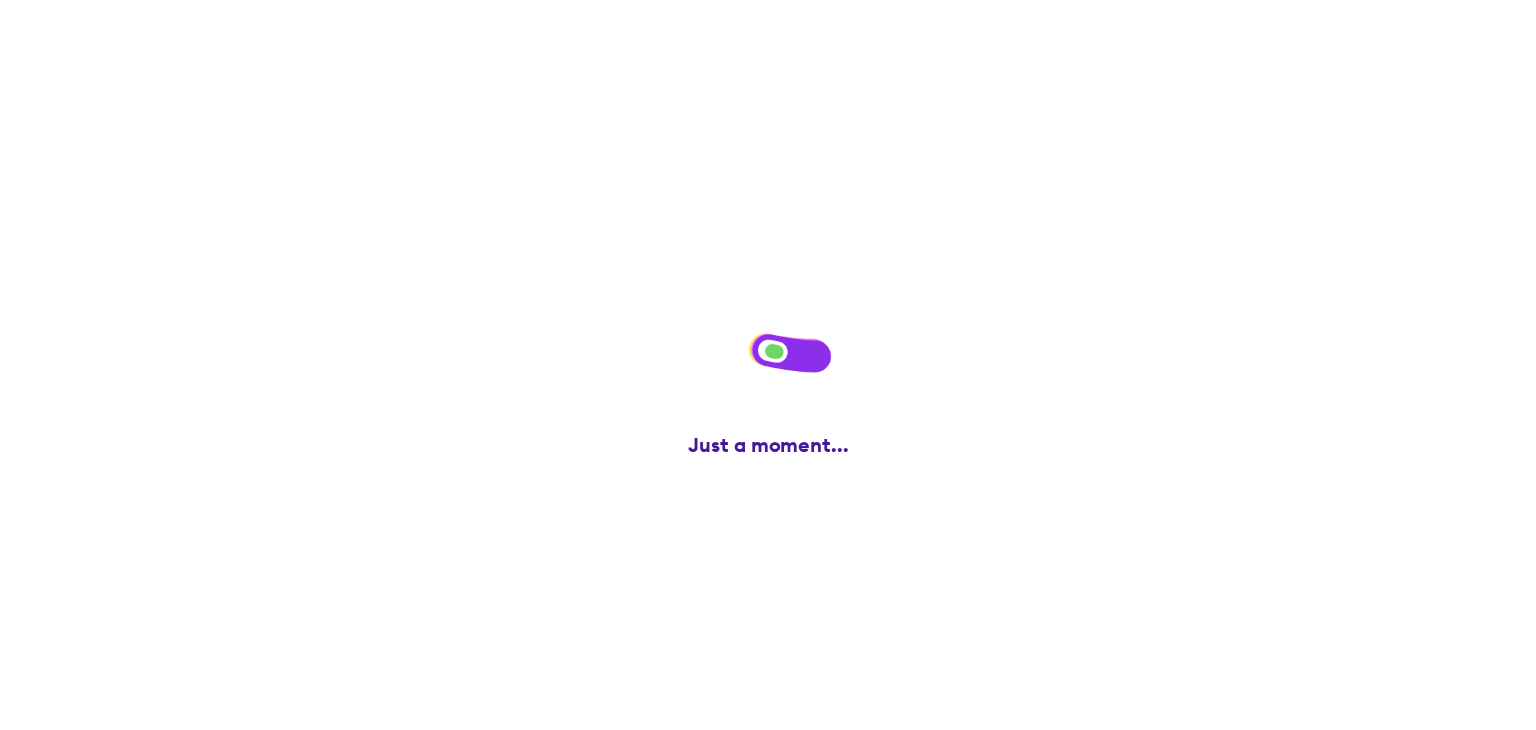 scroll, scrollTop: 0, scrollLeft: 0, axis: both 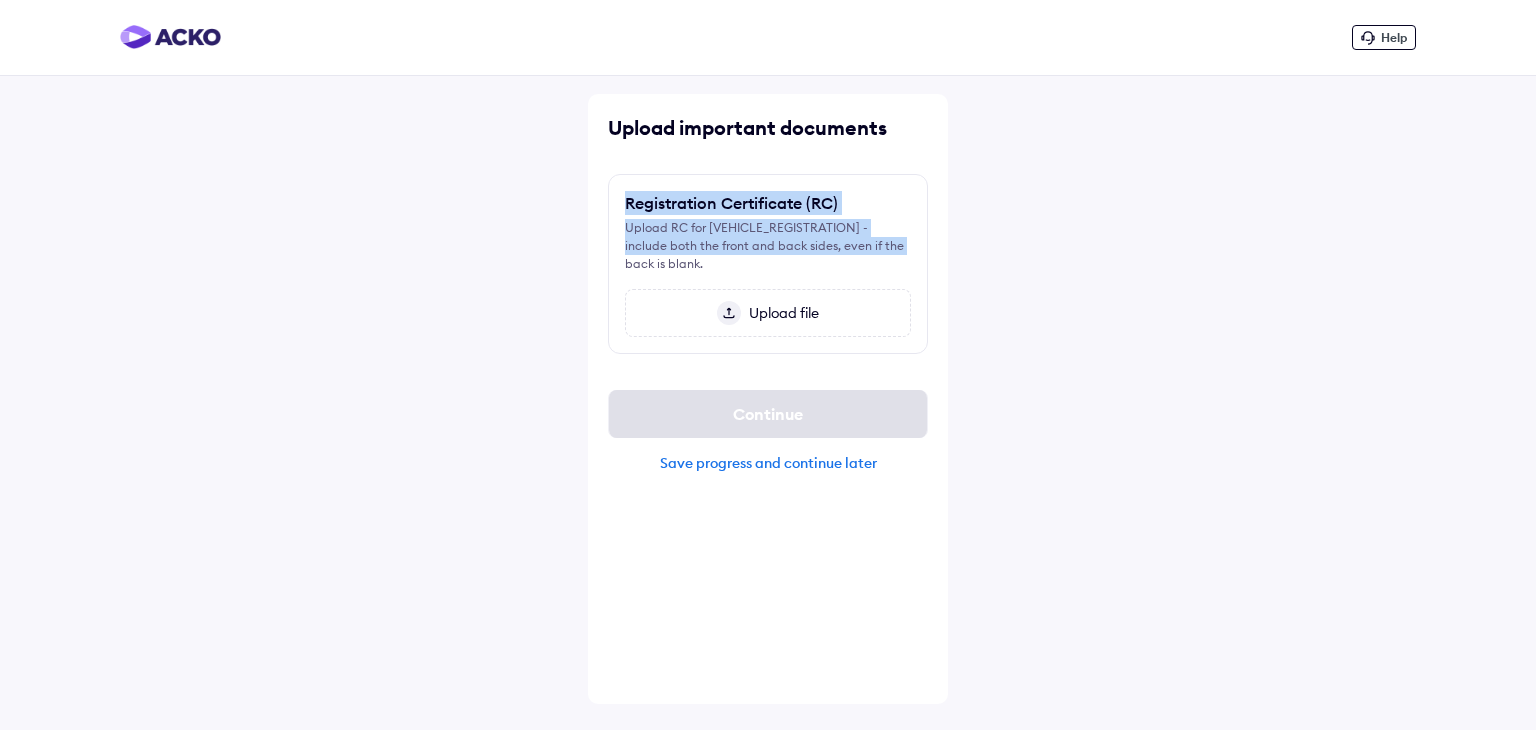 drag, startPoint x: 845, startPoint y: 245, endPoint x: 620, endPoint y: 201, distance: 229.26186 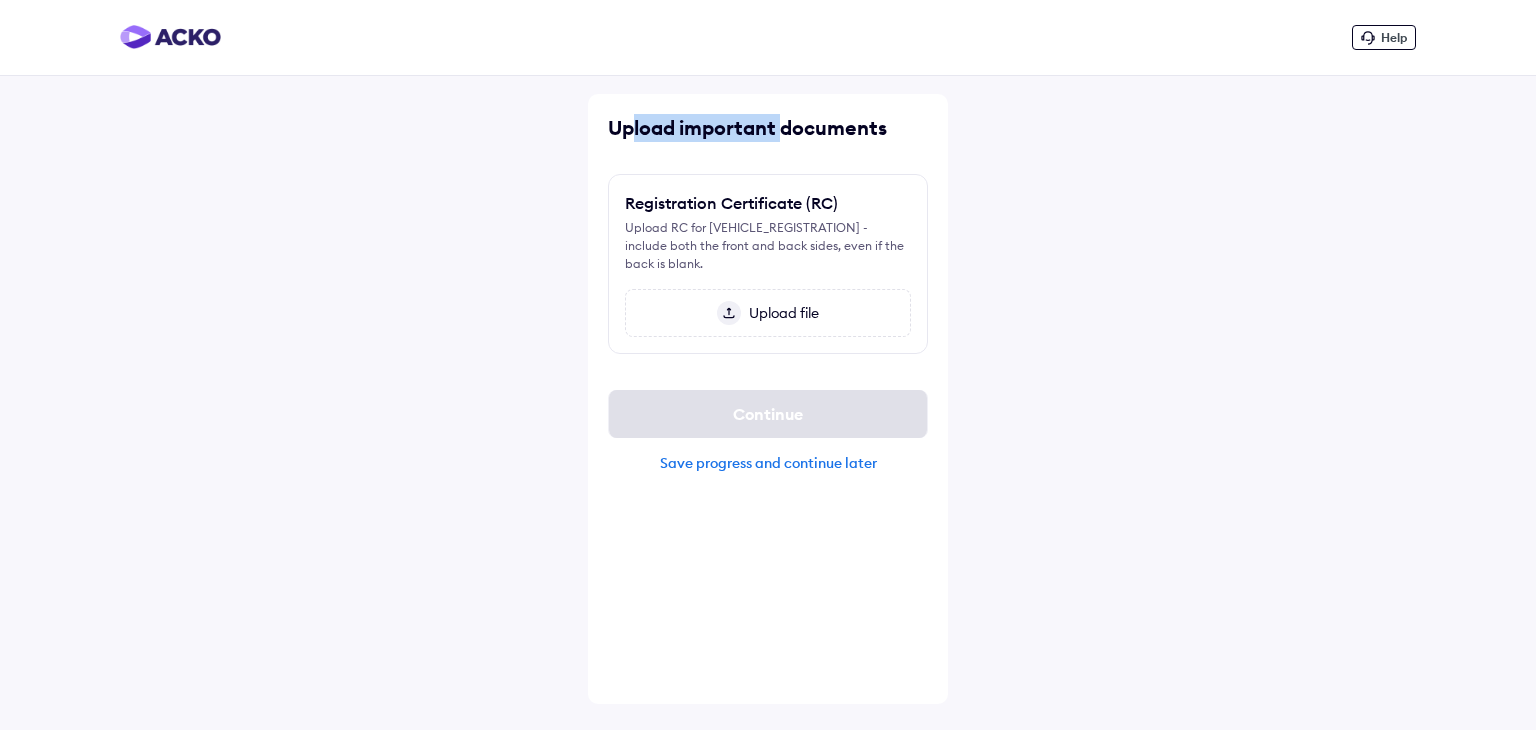 drag, startPoint x: 779, startPoint y: 129, endPoint x: 631, endPoint y: 130, distance: 148.00337 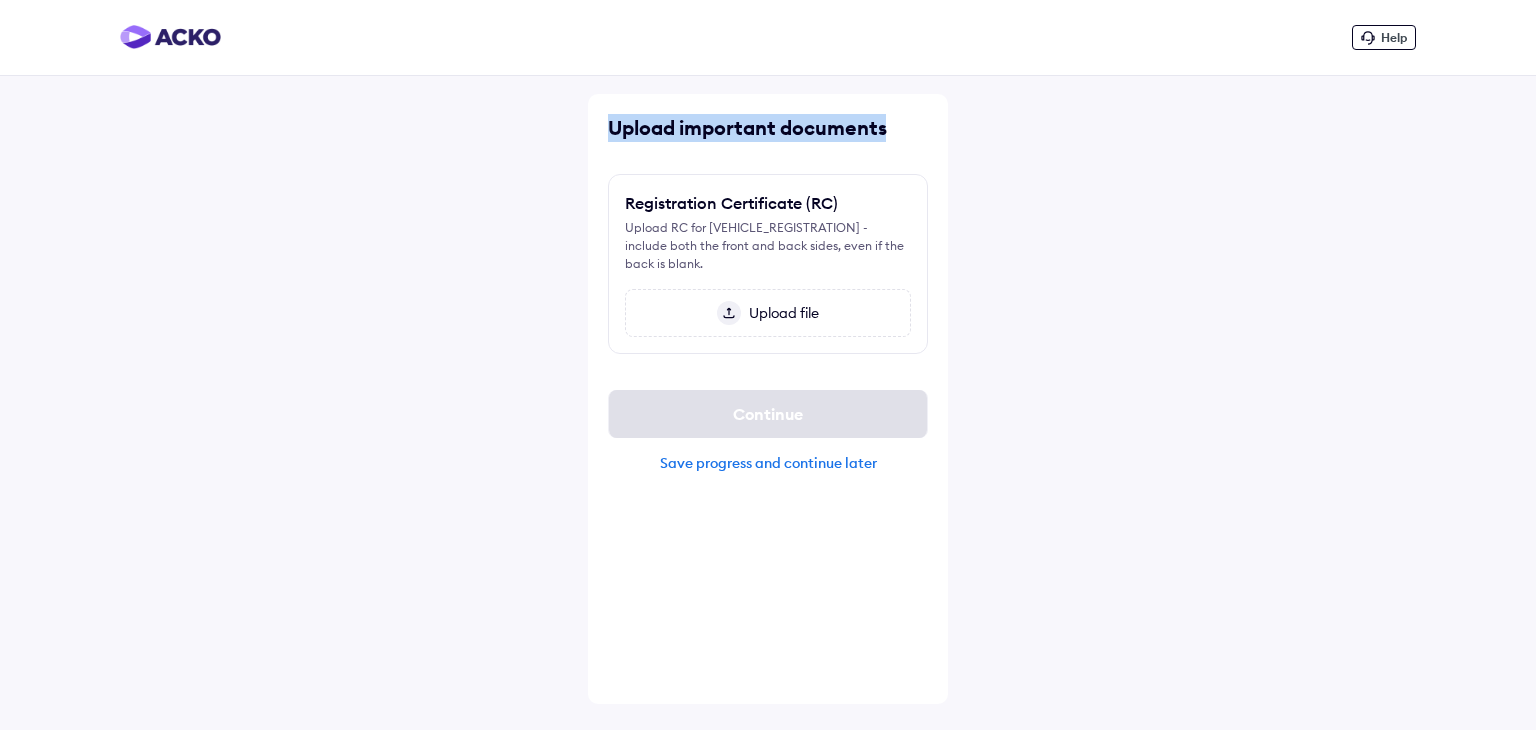 drag, startPoint x: 884, startPoint y: 136, endPoint x: 605, endPoint y: 135, distance: 279.0018 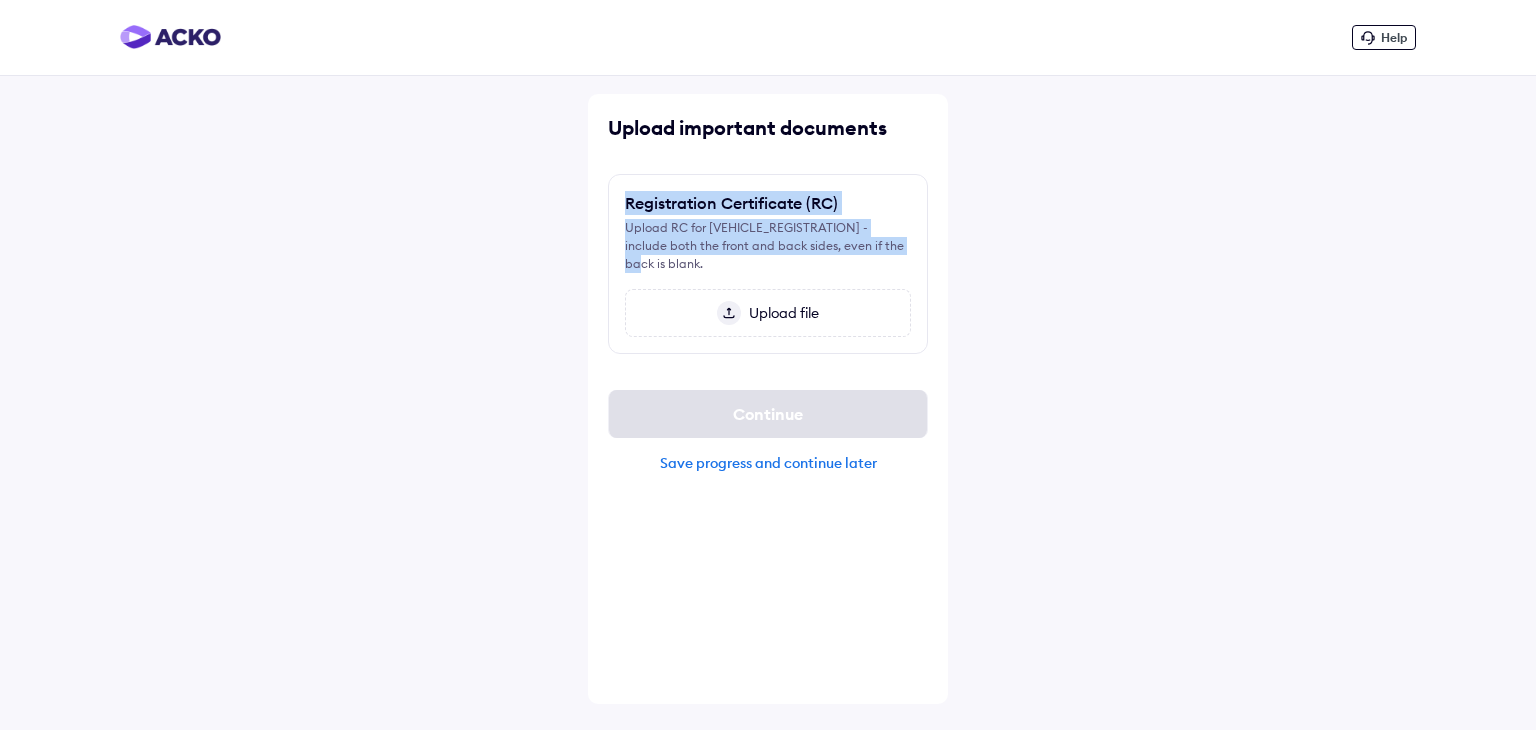 drag, startPoint x: 626, startPoint y: 201, endPoint x: 895, endPoint y: 247, distance: 272.90475 